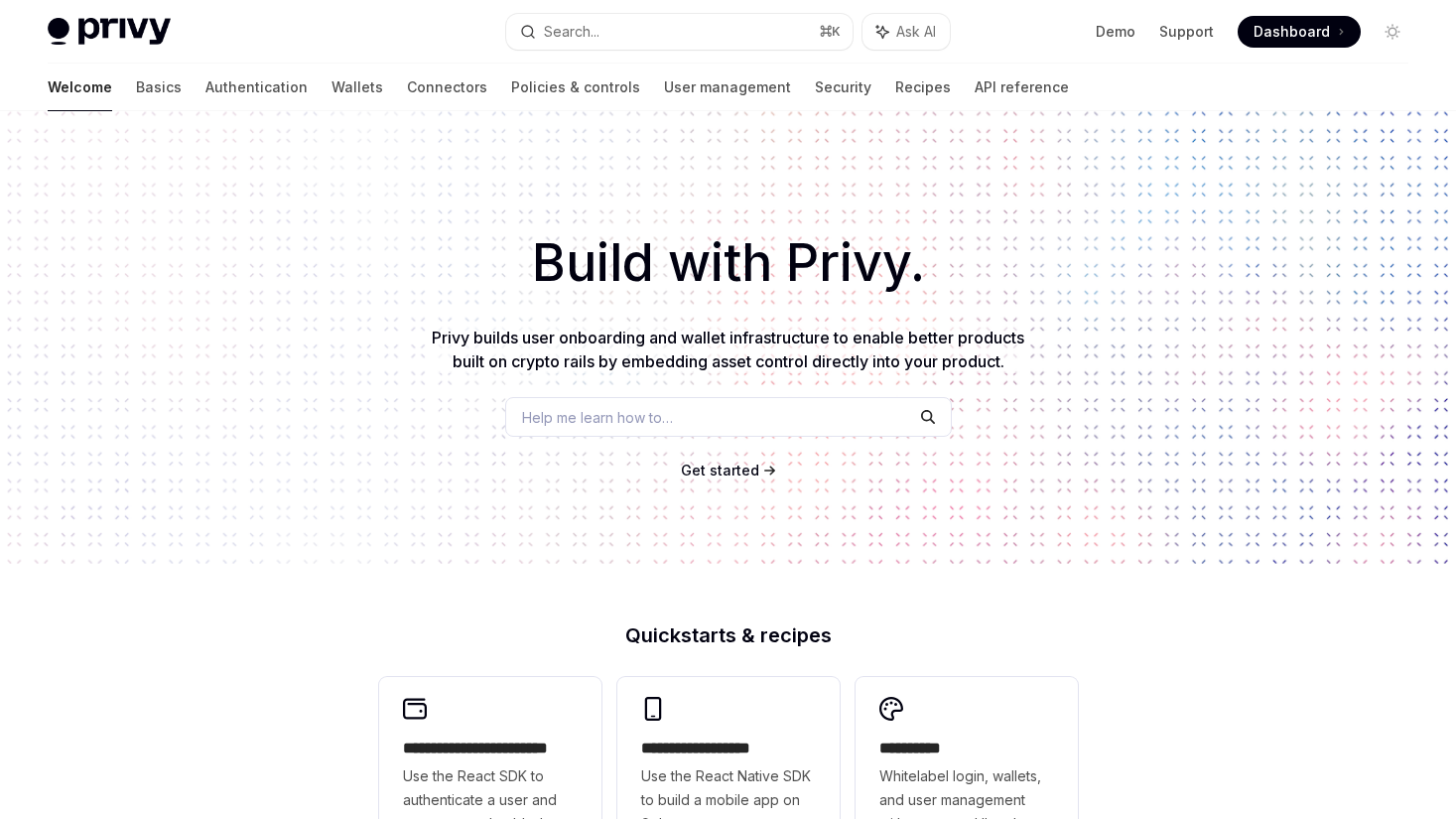 scroll, scrollTop: 0, scrollLeft: 0, axis: both 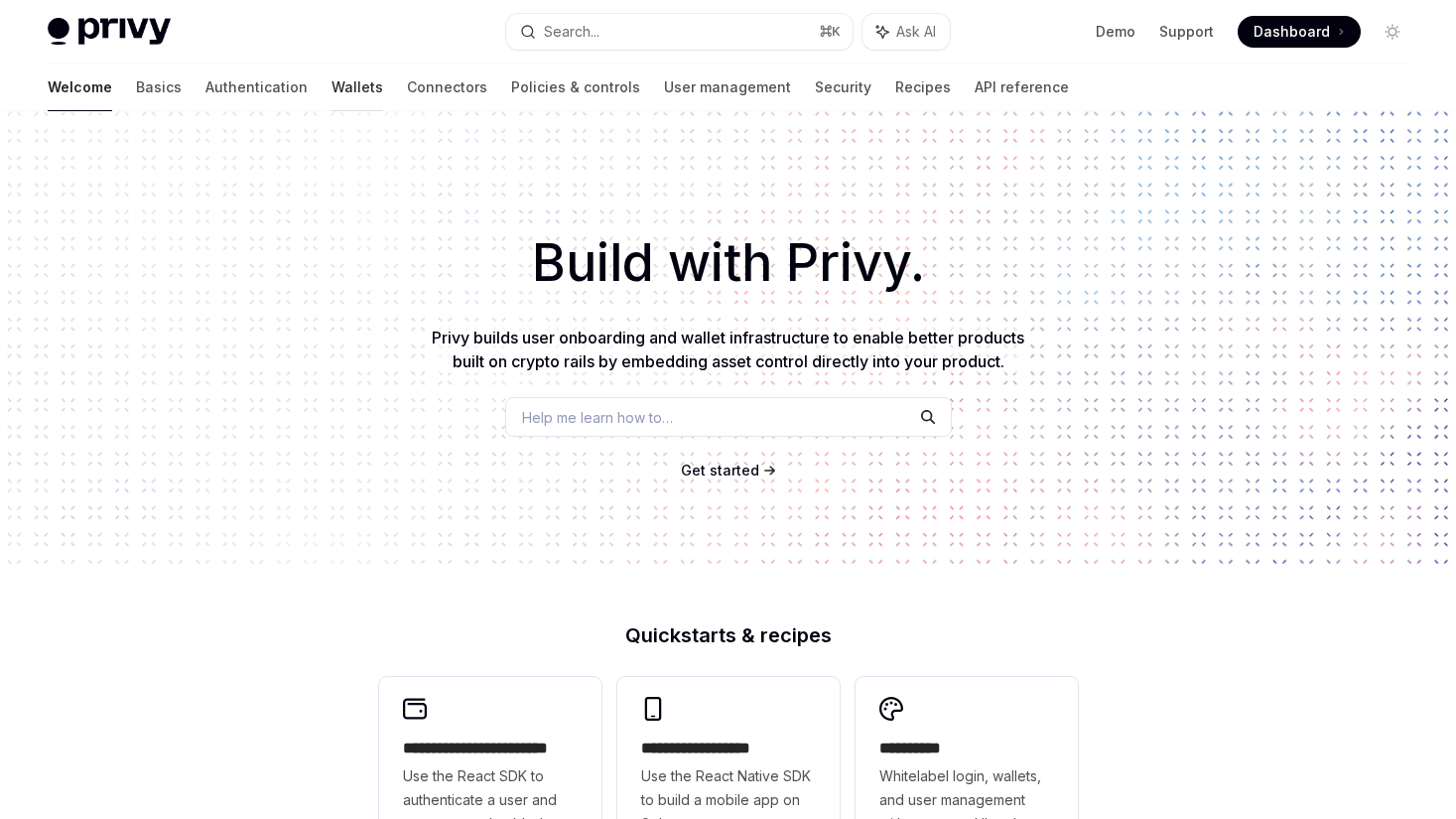 drag, startPoint x: 257, startPoint y: 94, endPoint x: 247, endPoint y: 96, distance: 10.198039 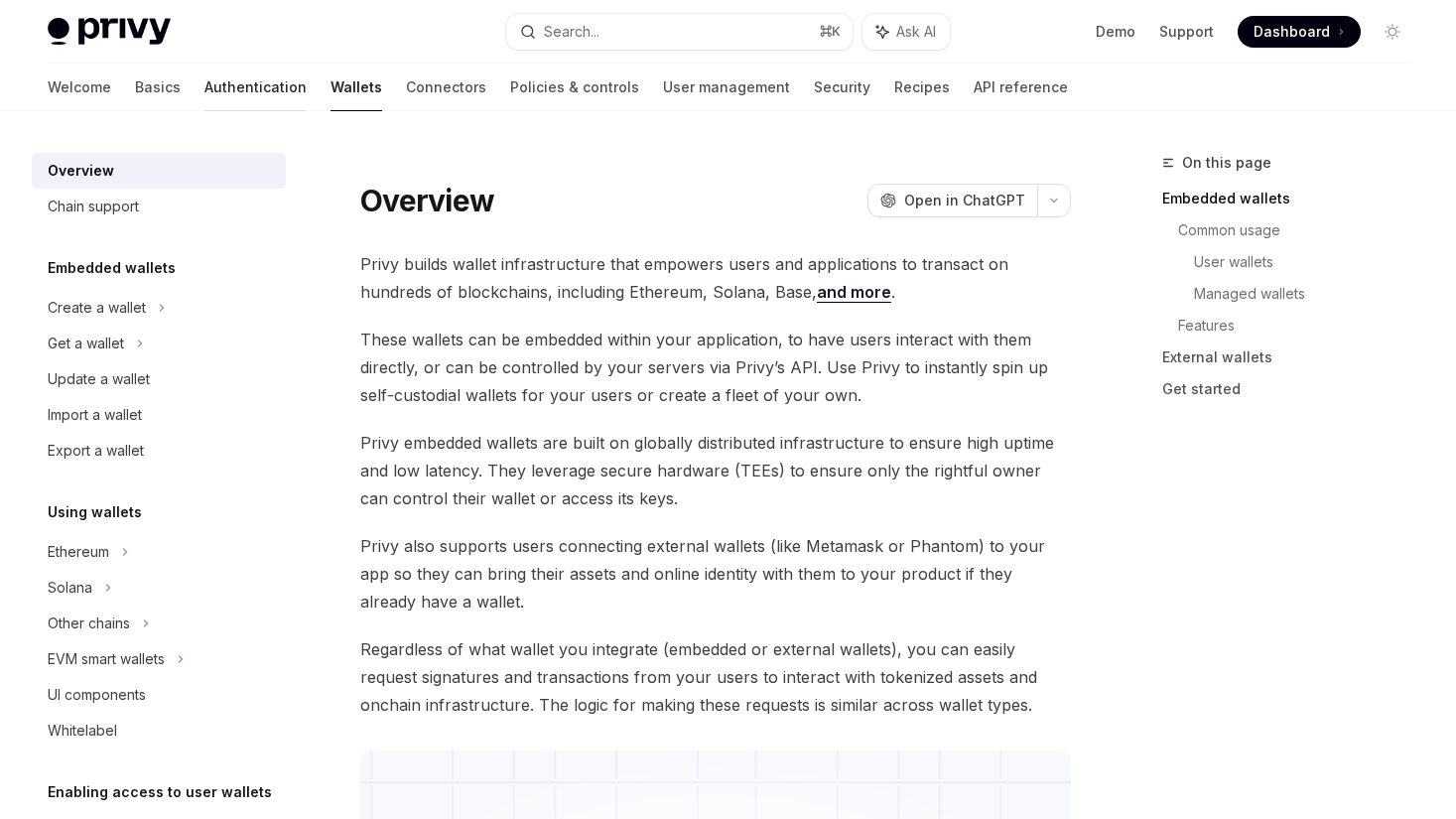 click on "Authentication" at bounding box center [255, 87] 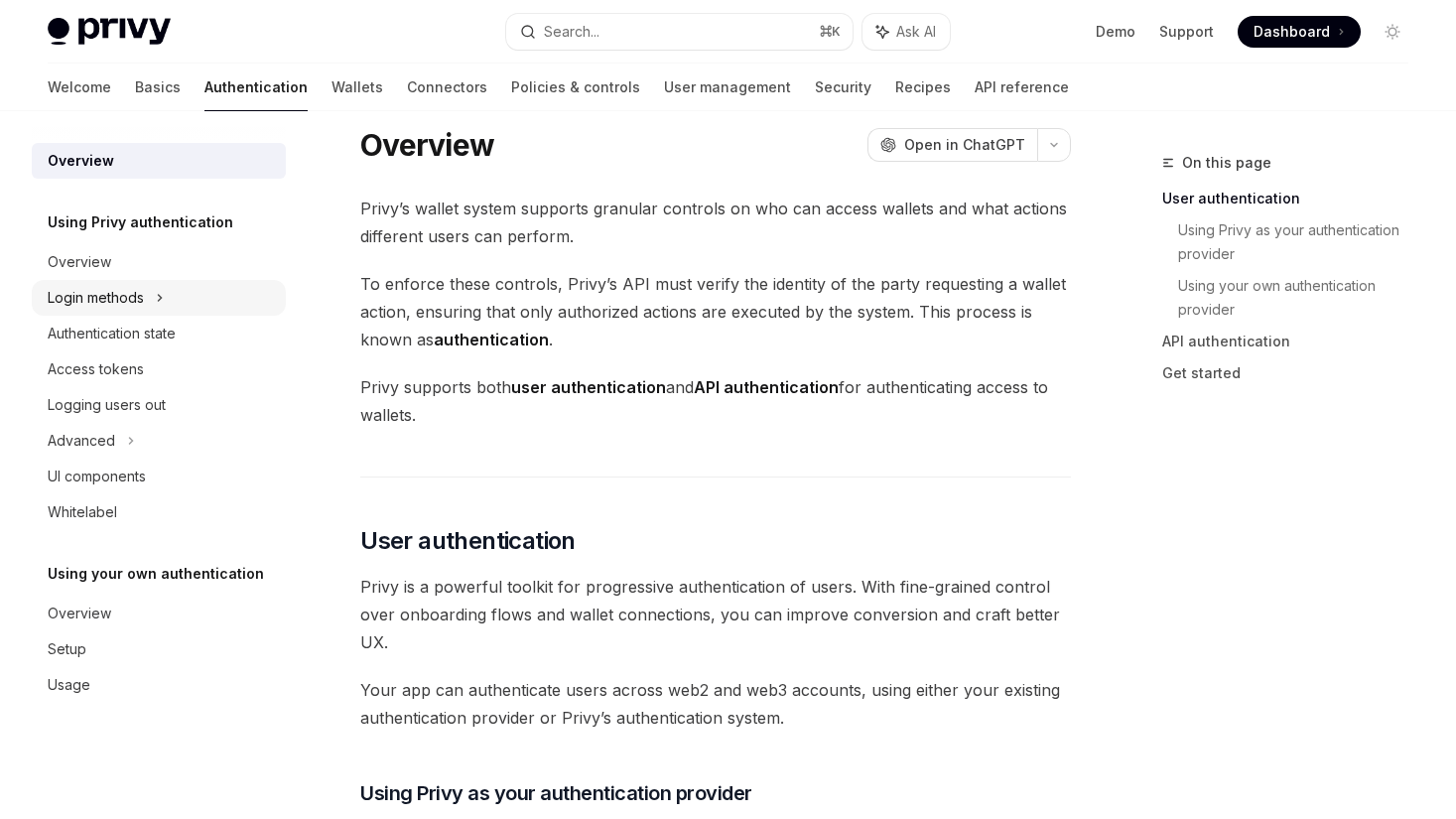 scroll, scrollTop: 39, scrollLeft: 0, axis: vertical 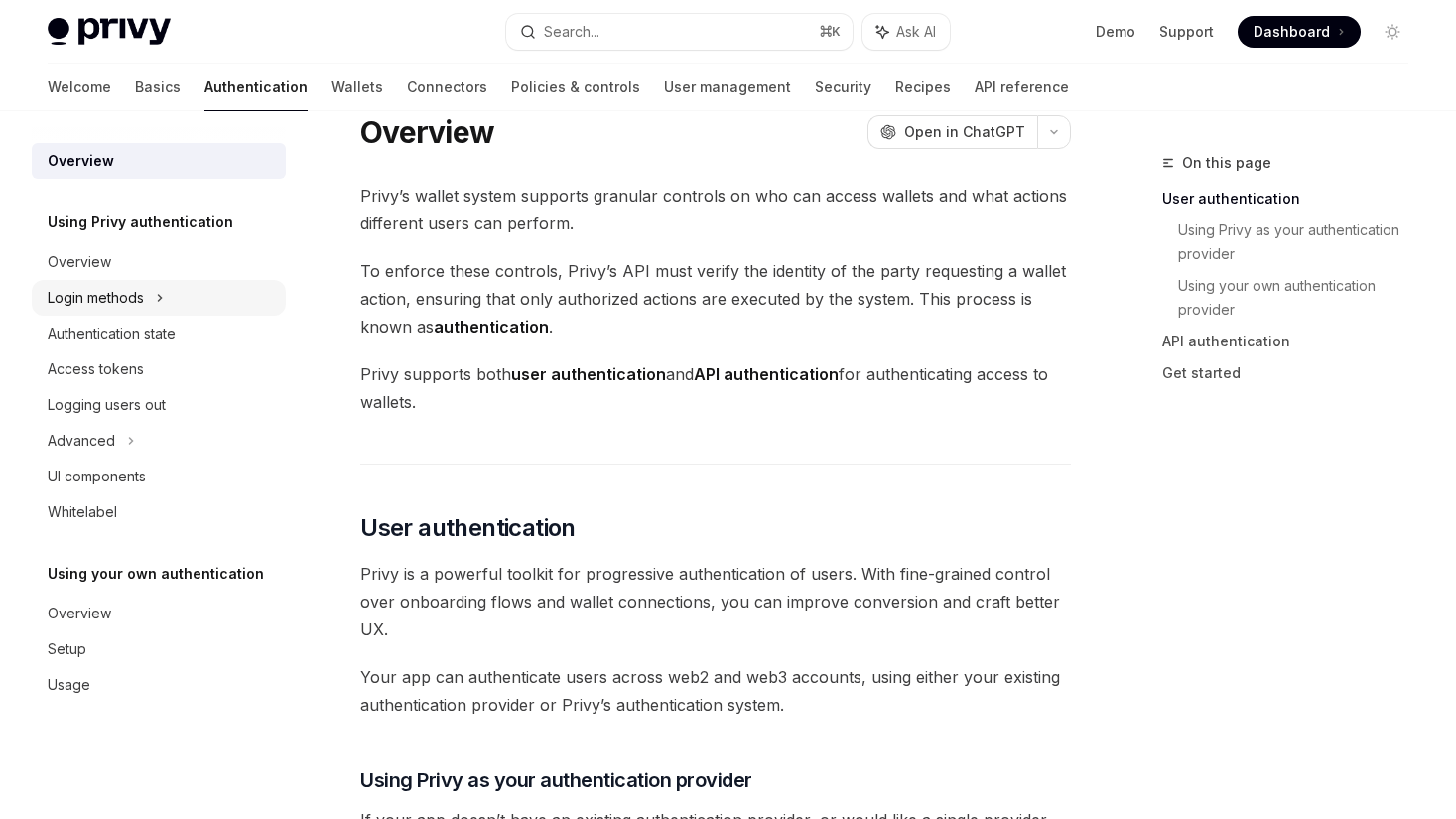 click 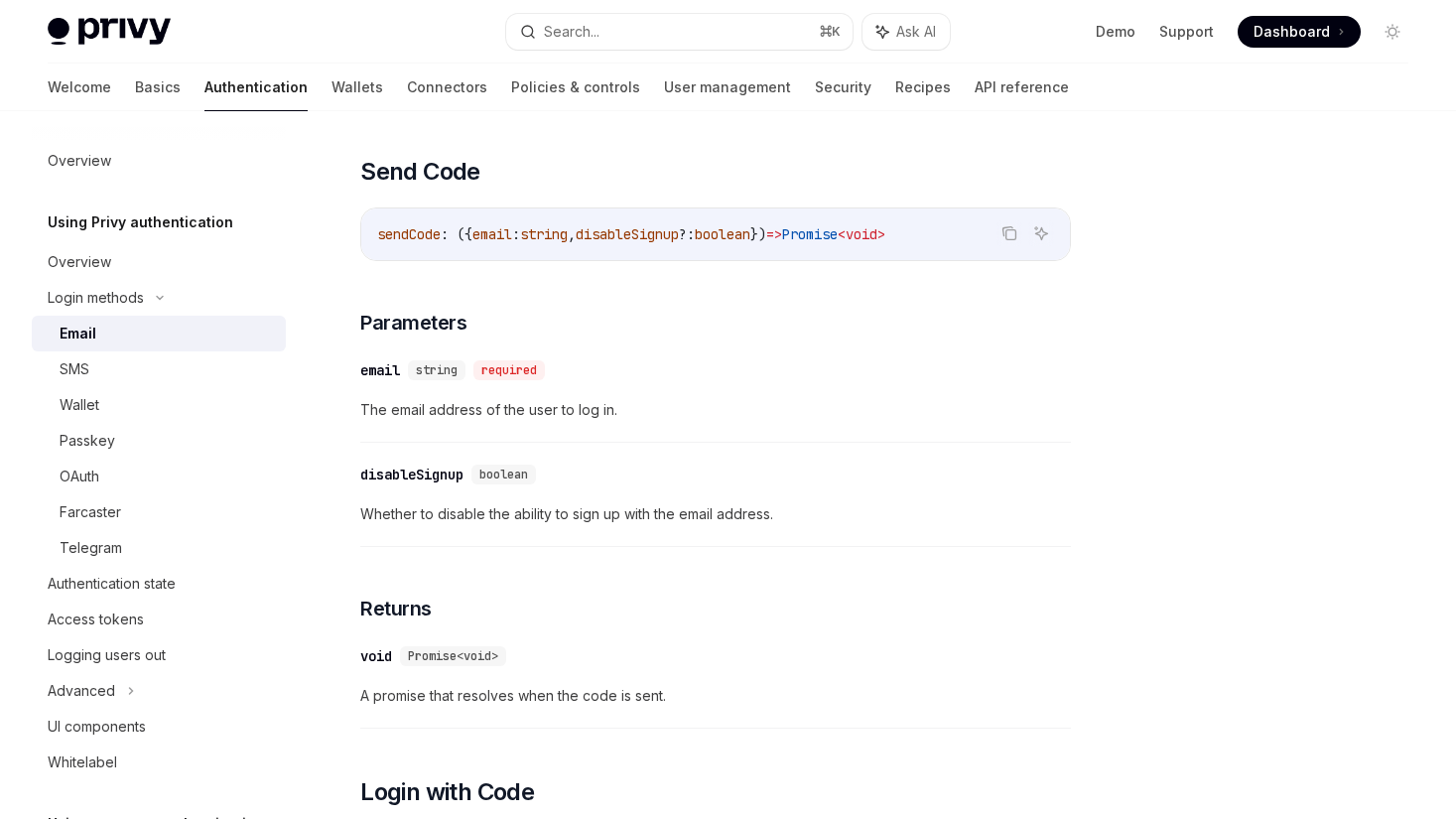 scroll, scrollTop: 438, scrollLeft: 0, axis: vertical 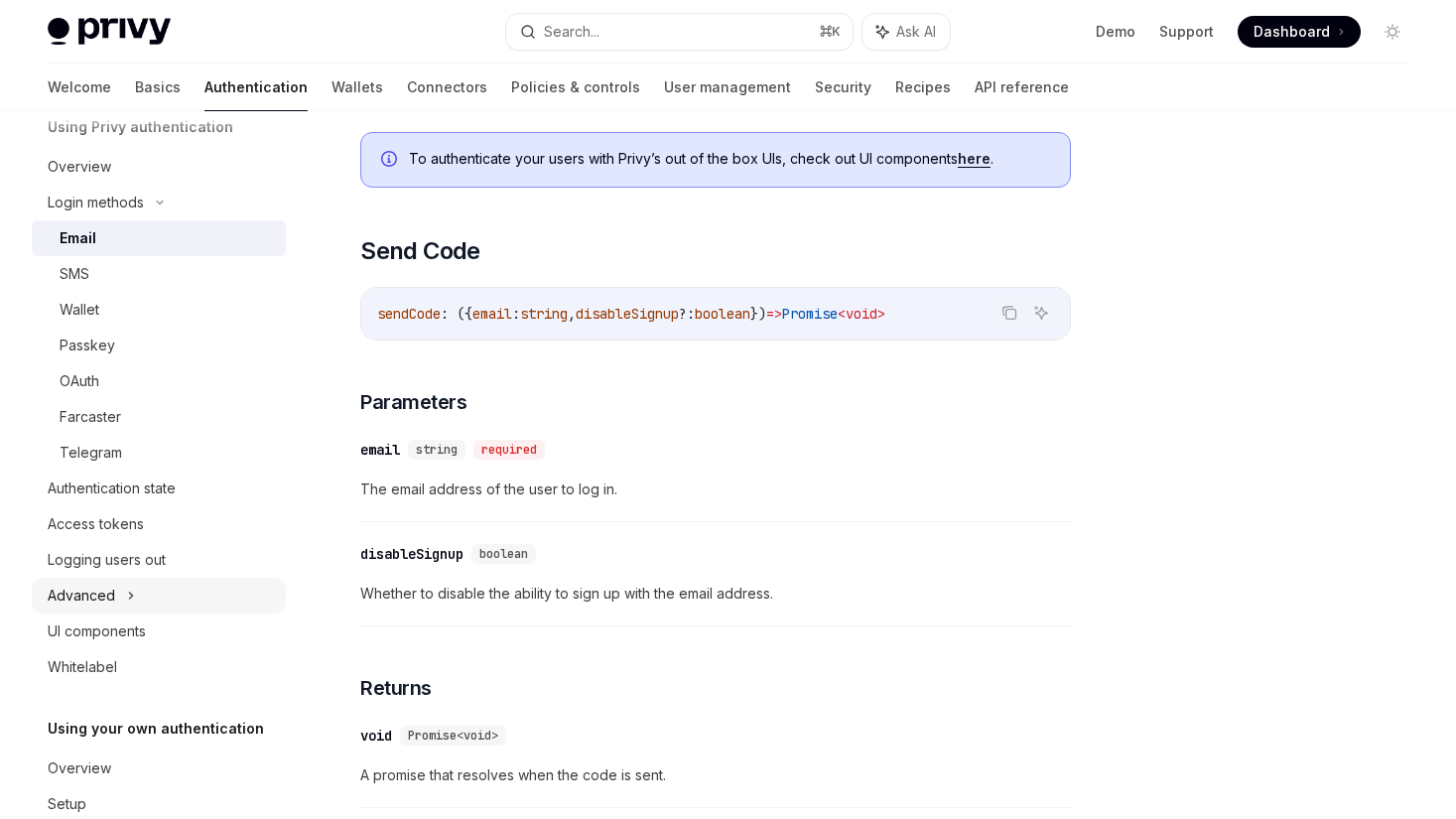 click 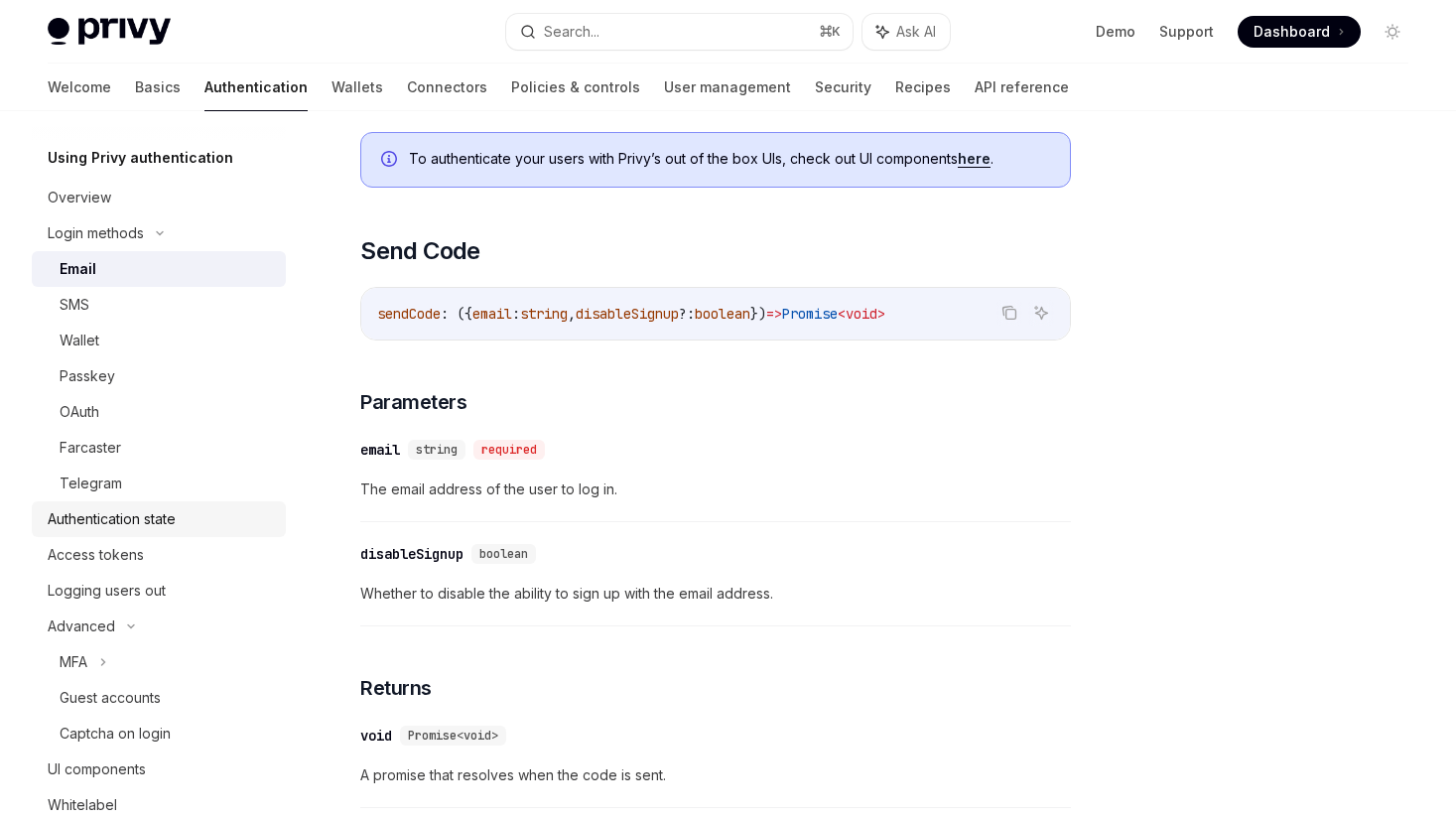 scroll, scrollTop: 0, scrollLeft: 0, axis: both 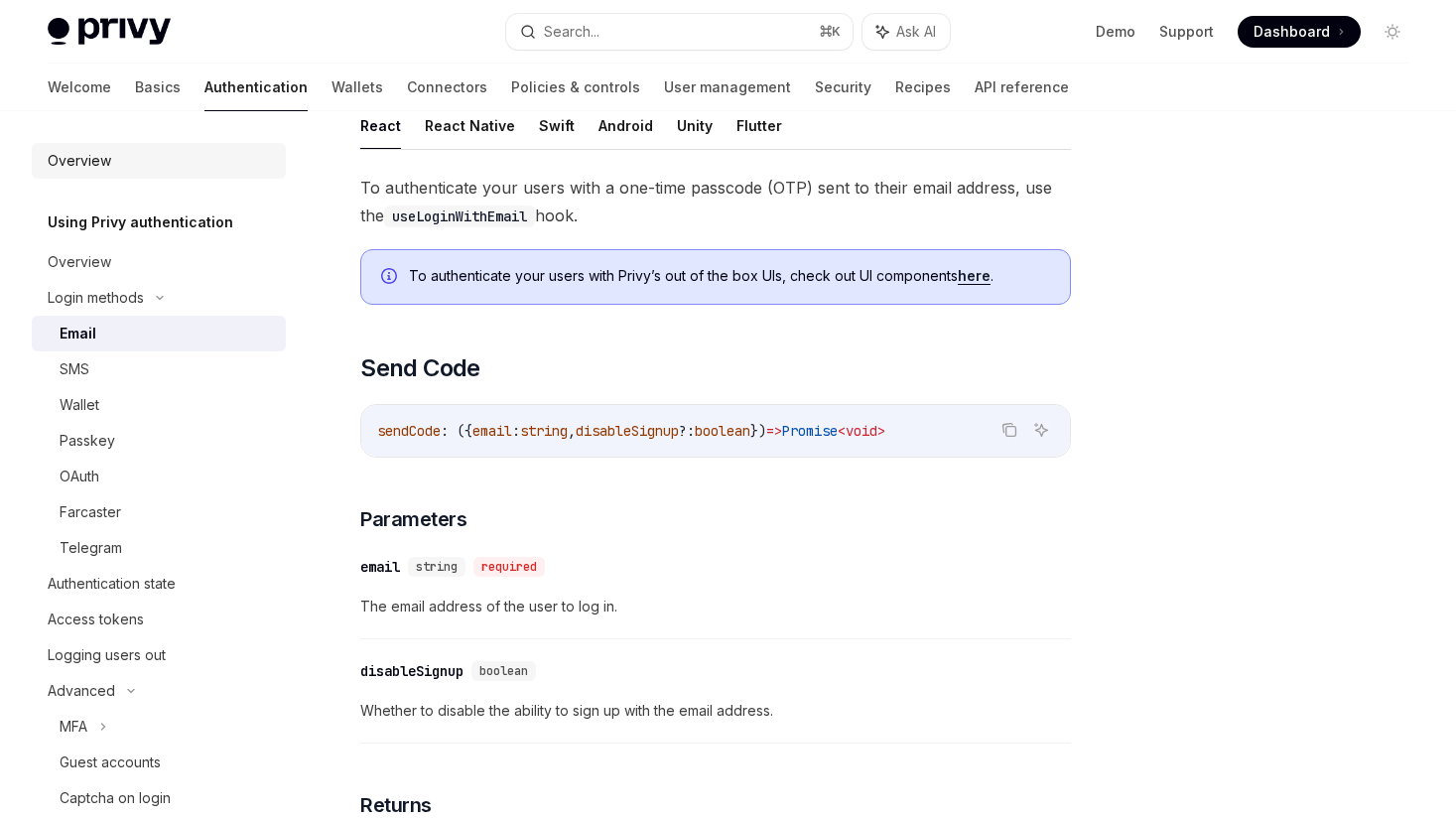 click on "Overview" at bounding box center [79, 161] 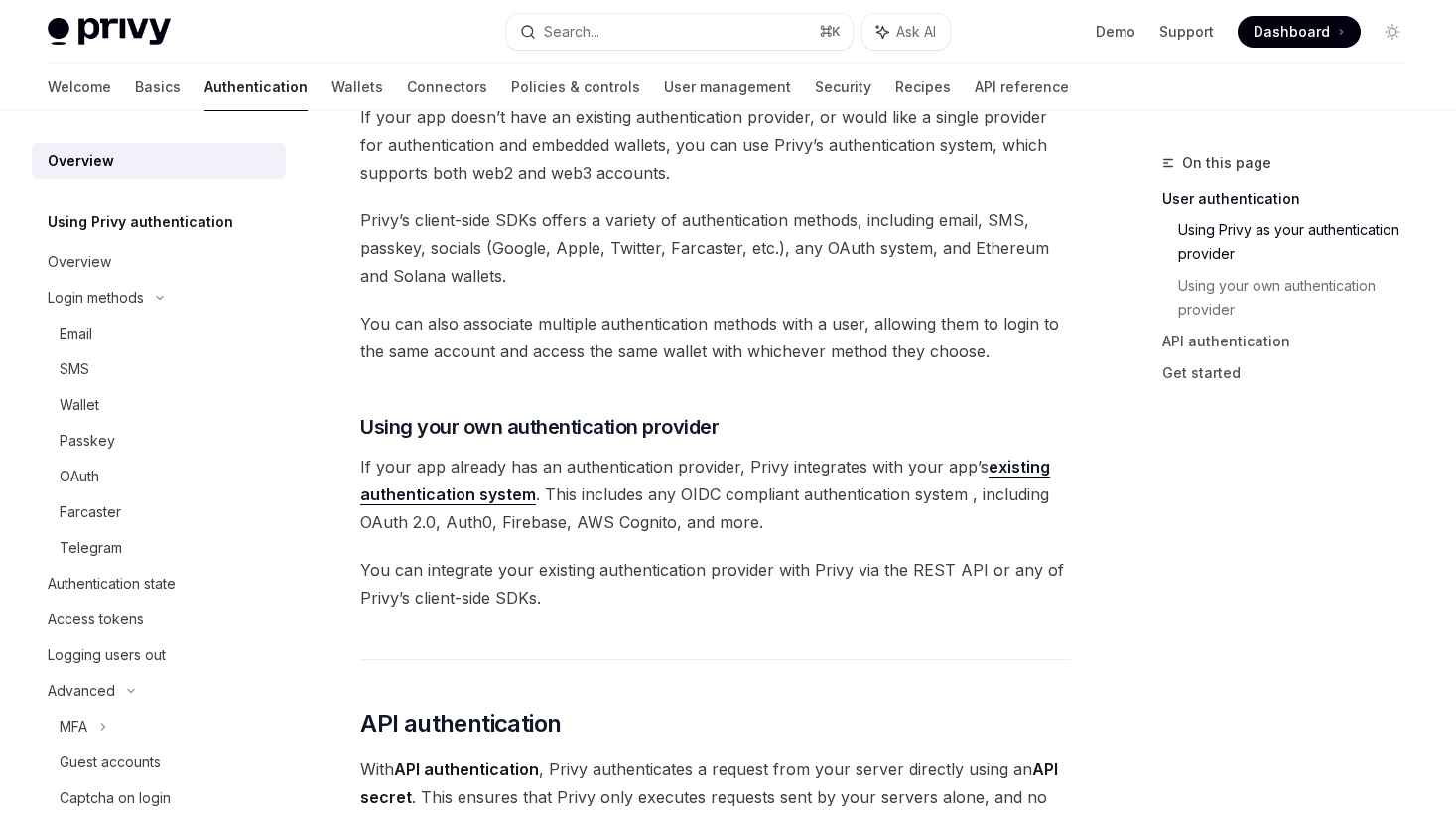 scroll, scrollTop: 625, scrollLeft: 0, axis: vertical 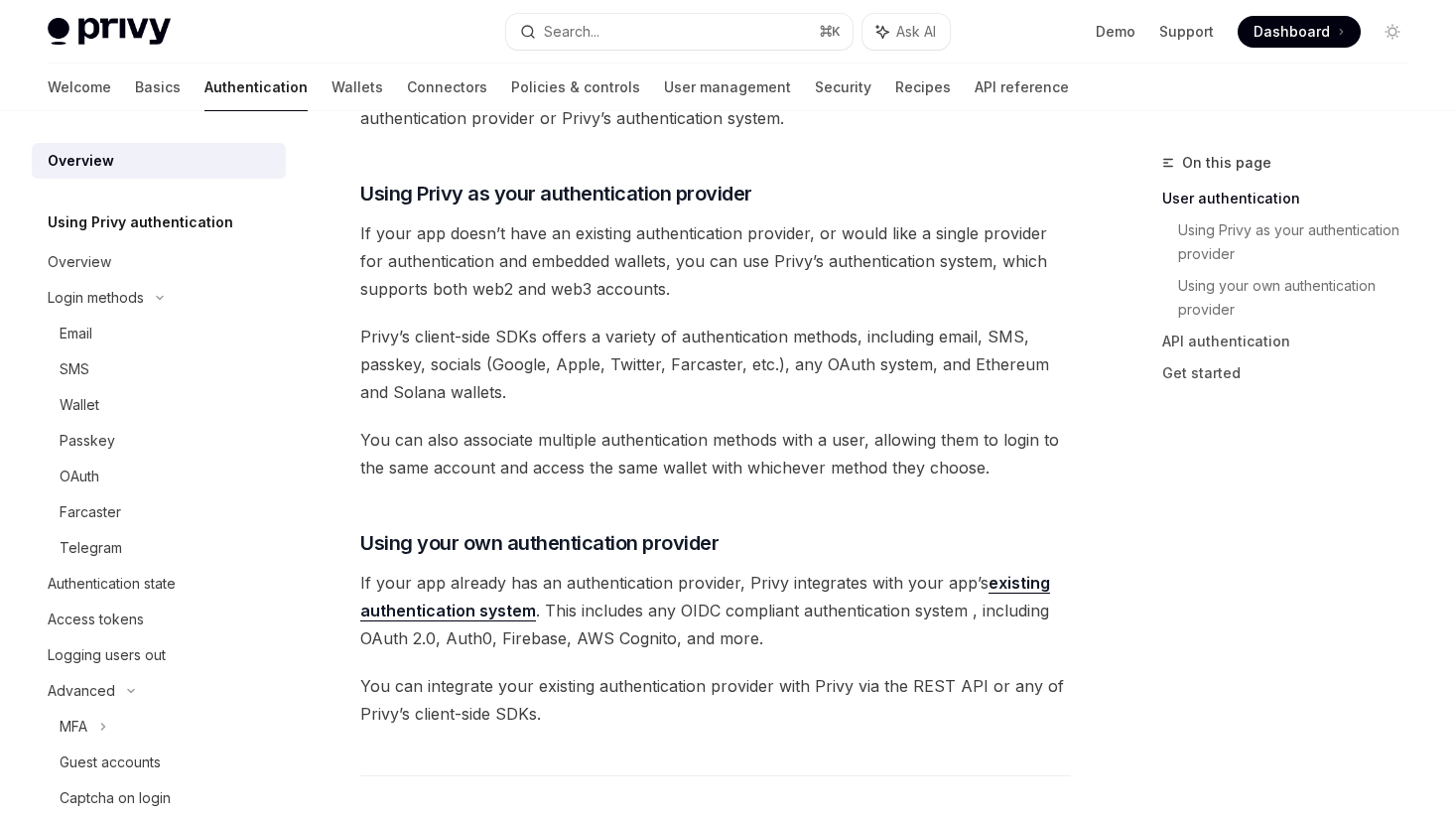 click on "Welcome Basics Authentication Wallets Connectors Policies & controls User management Security Recipes API reference" at bounding box center [558, 87] 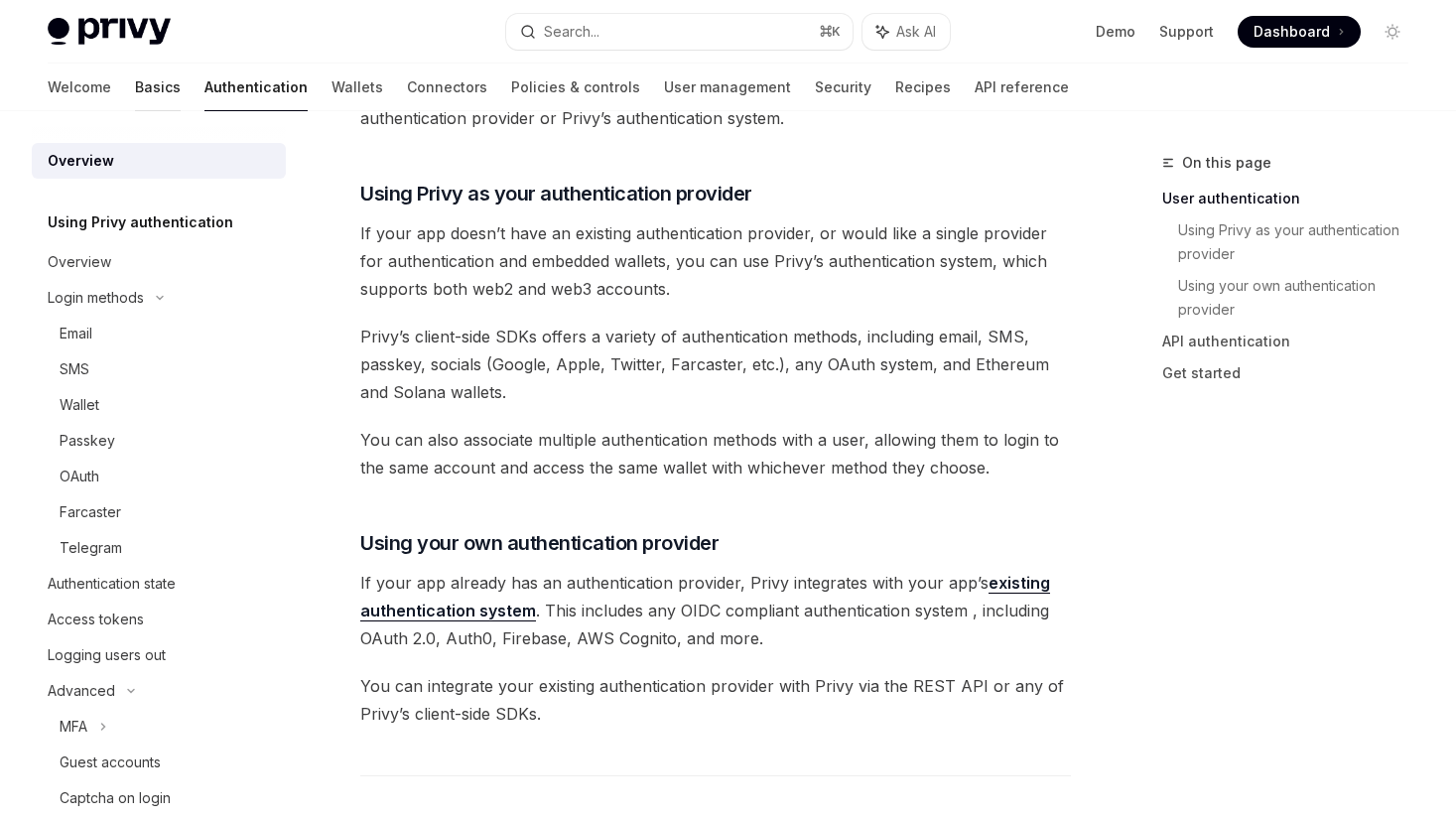 click on "Basics" at bounding box center (158, 87) 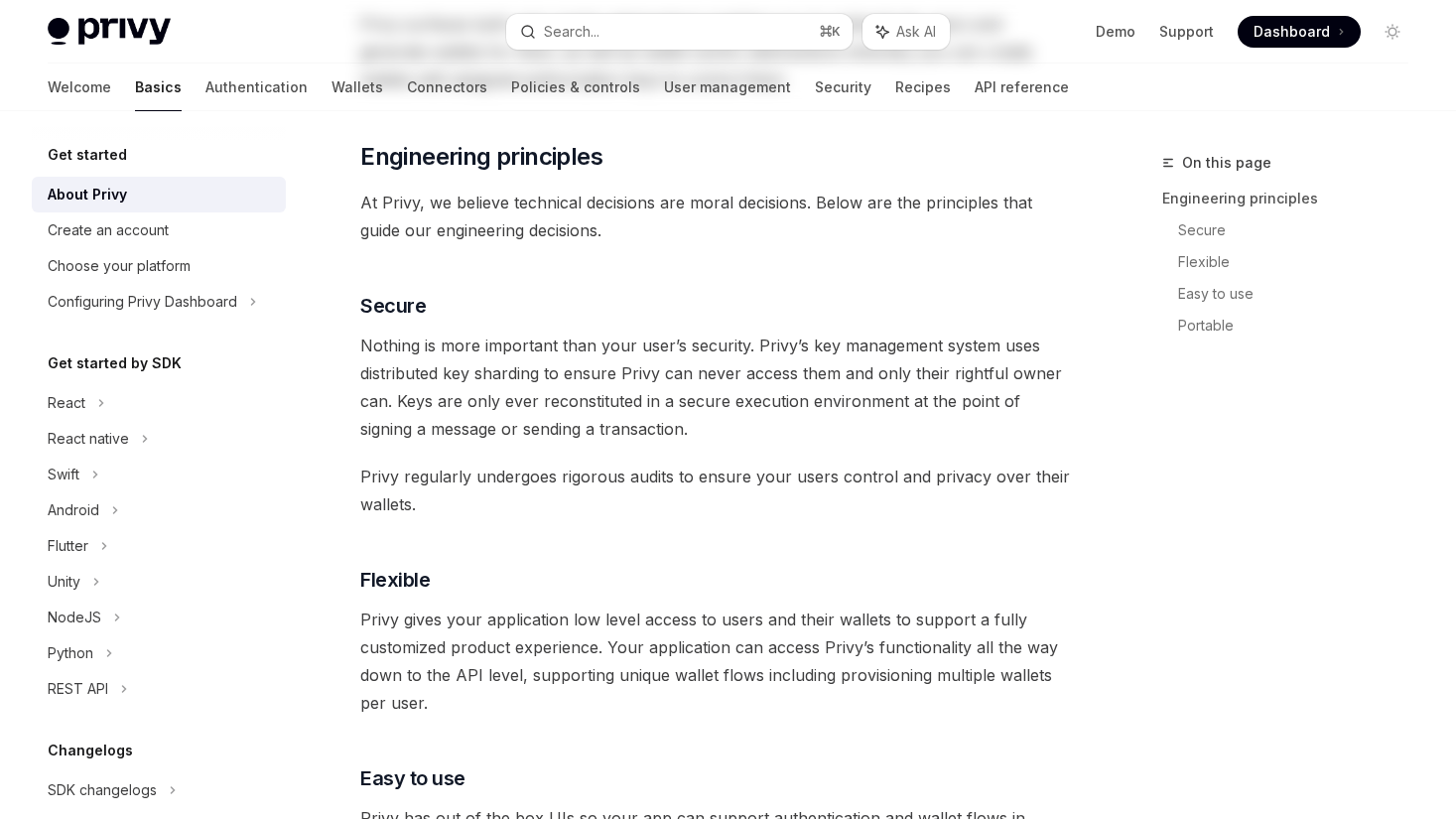 scroll, scrollTop: 0, scrollLeft: 0, axis: both 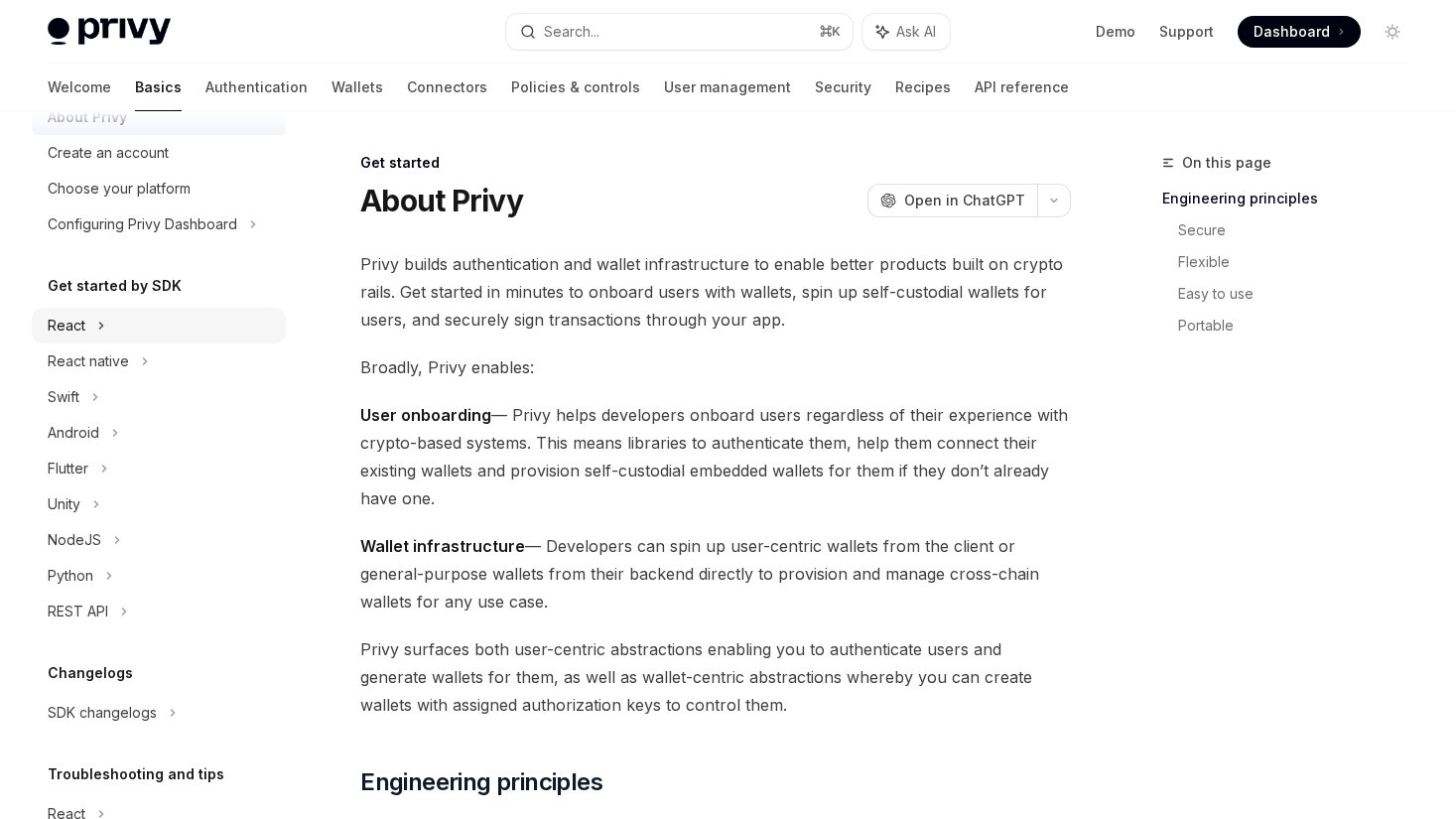 click on "React" at bounding box center [159, 326] 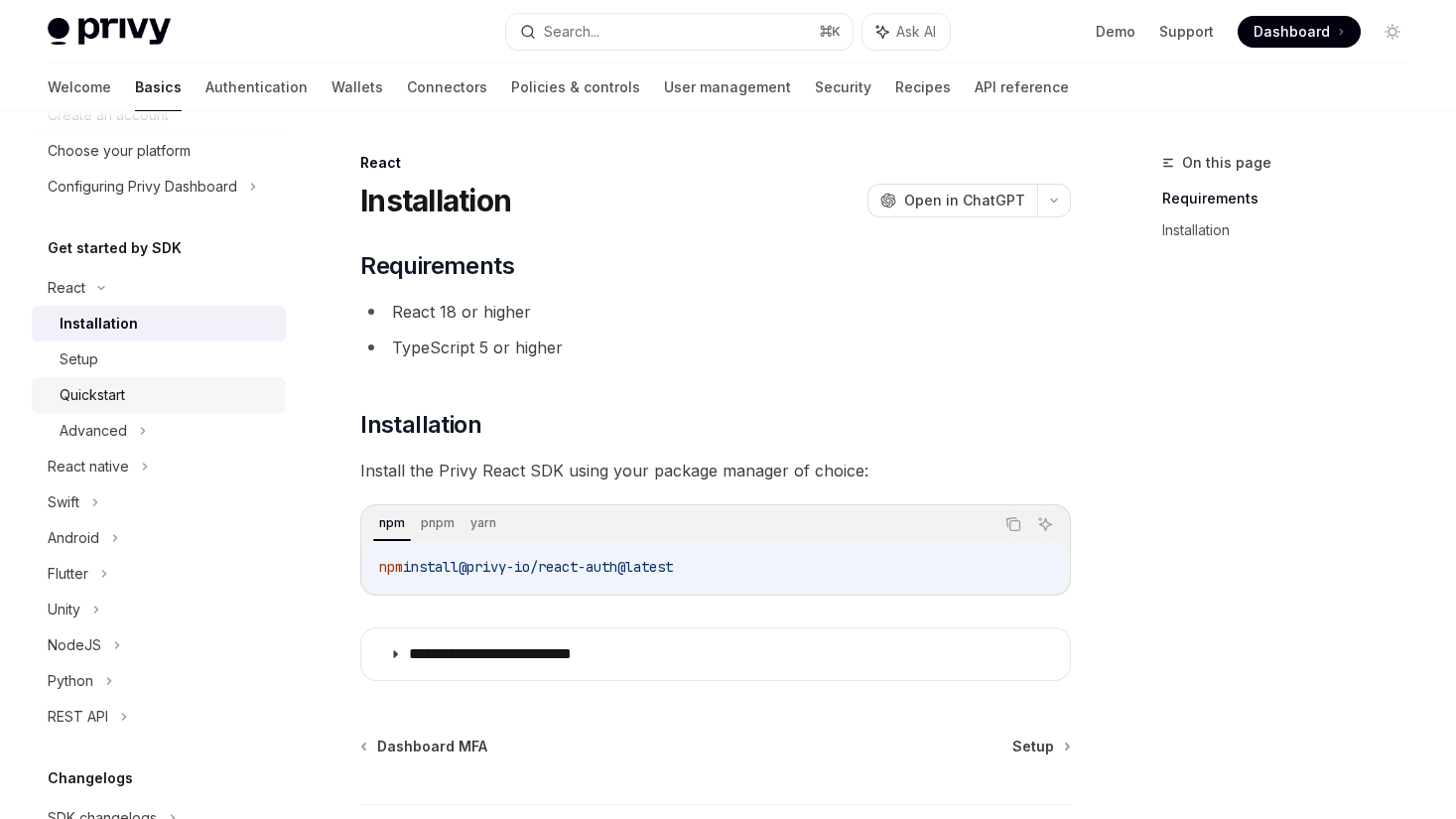 scroll, scrollTop: 128, scrollLeft: 0, axis: vertical 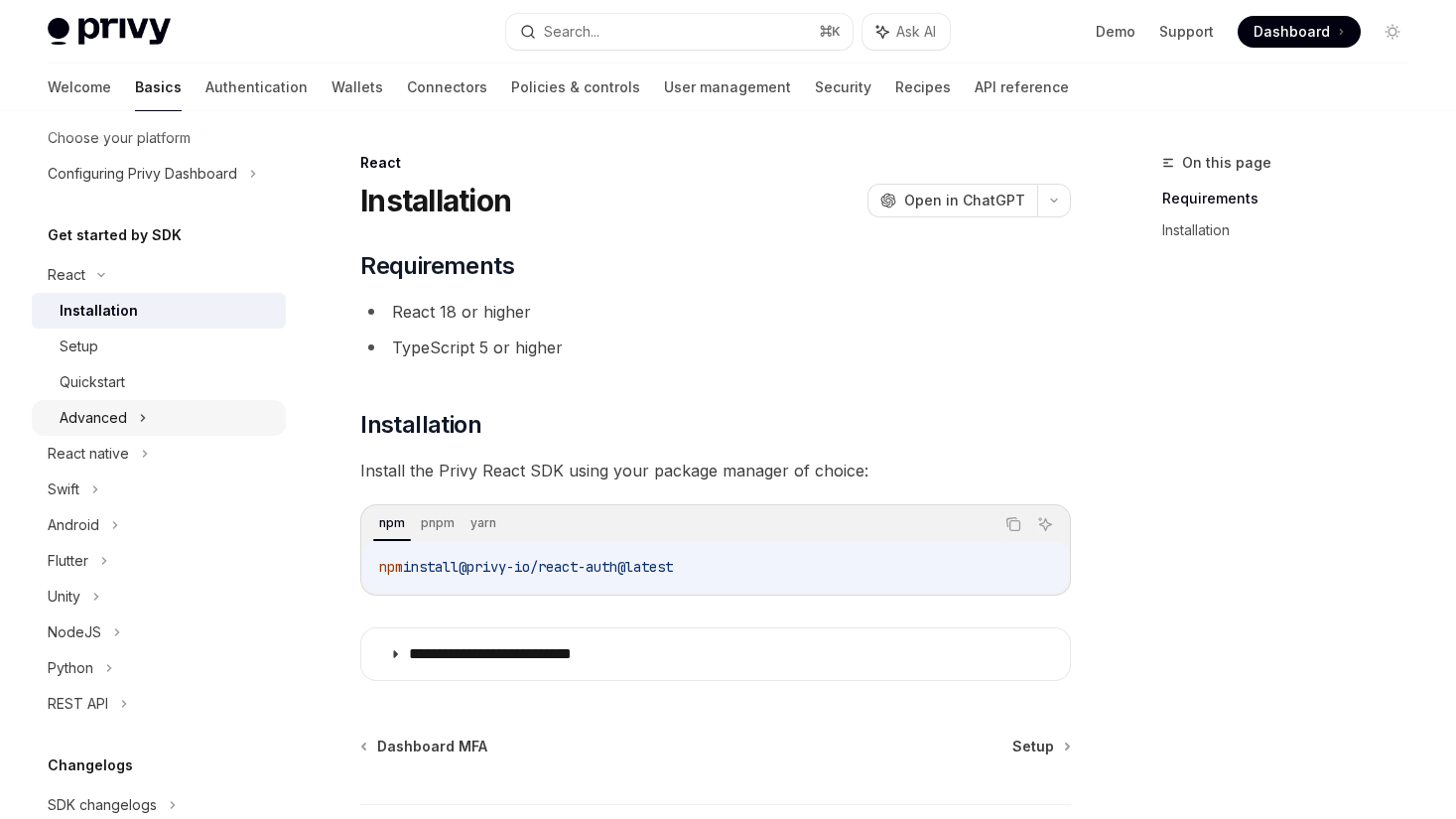 click 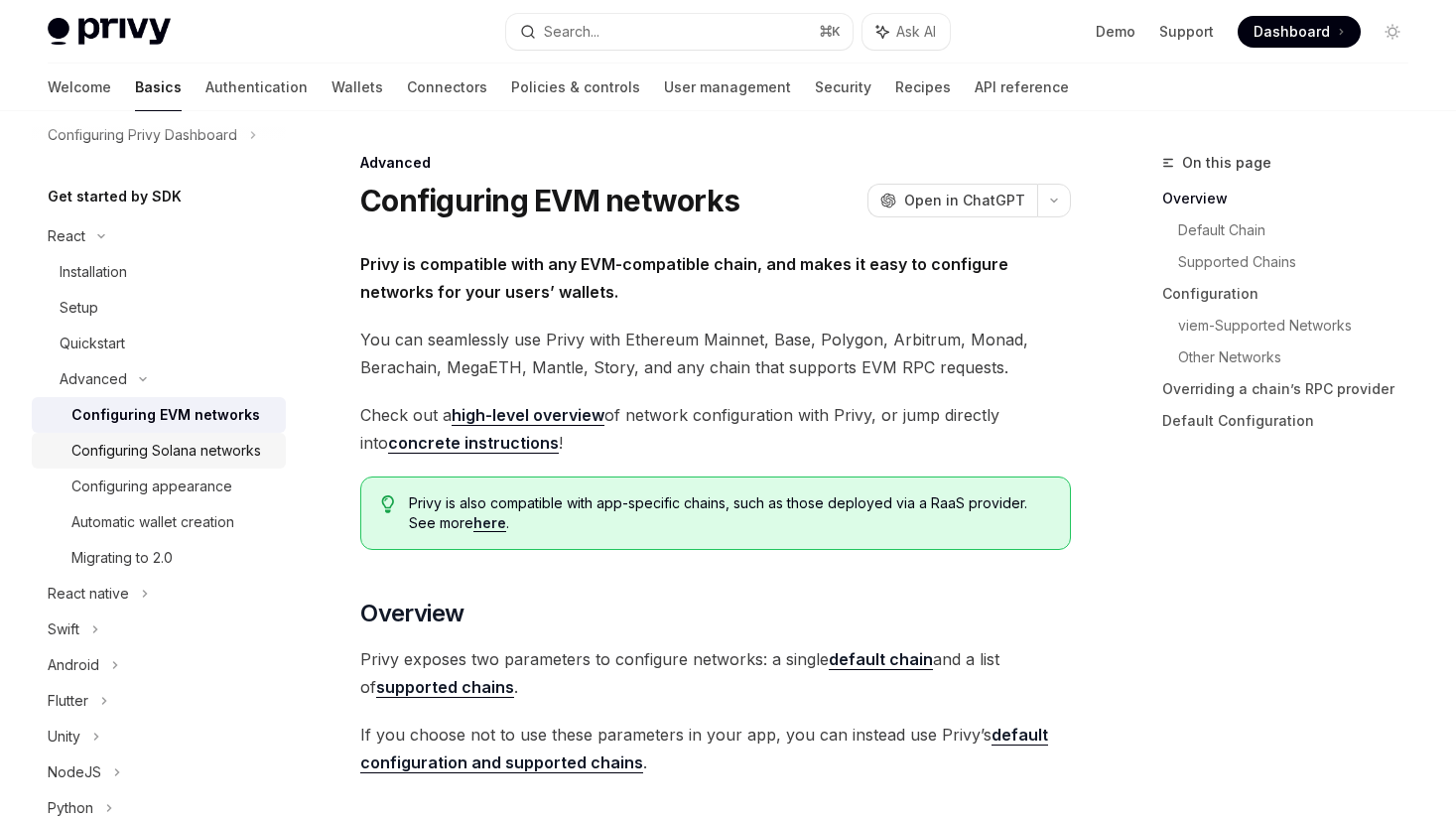 scroll, scrollTop: 180, scrollLeft: 0, axis: vertical 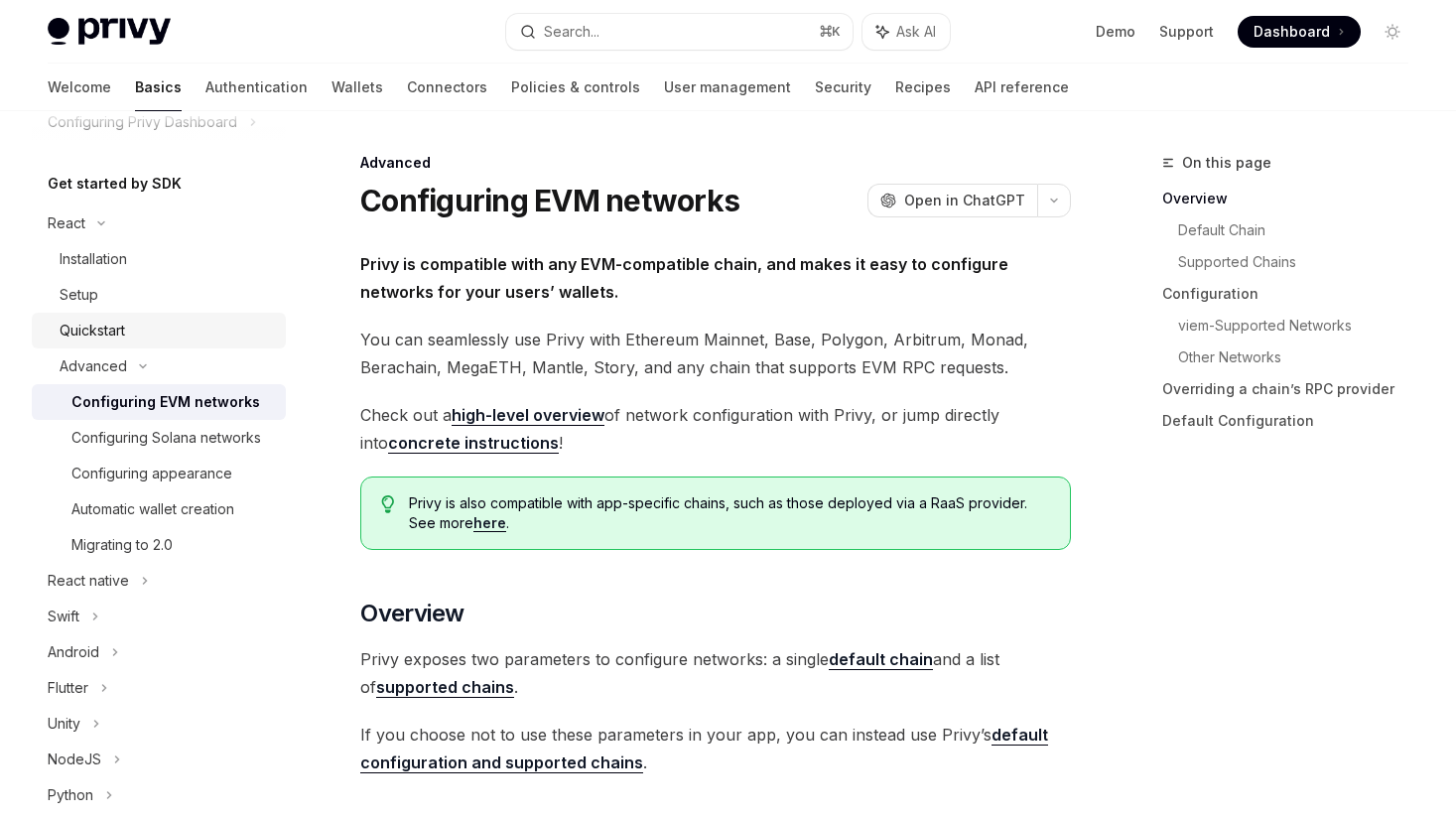 click on "Quickstart" at bounding box center (92, 331) 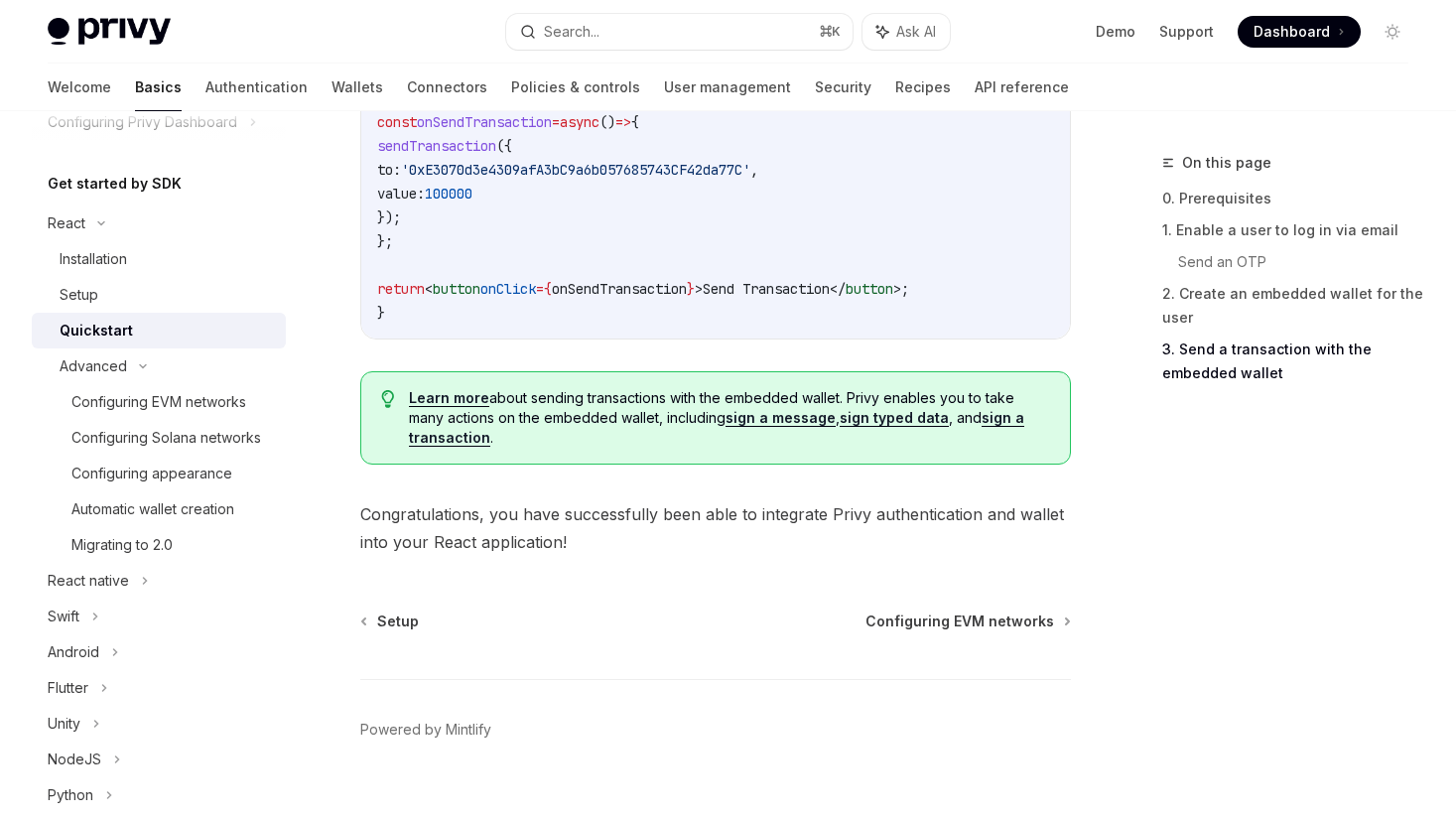 scroll, scrollTop: 2067, scrollLeft: 0, axis: vertical 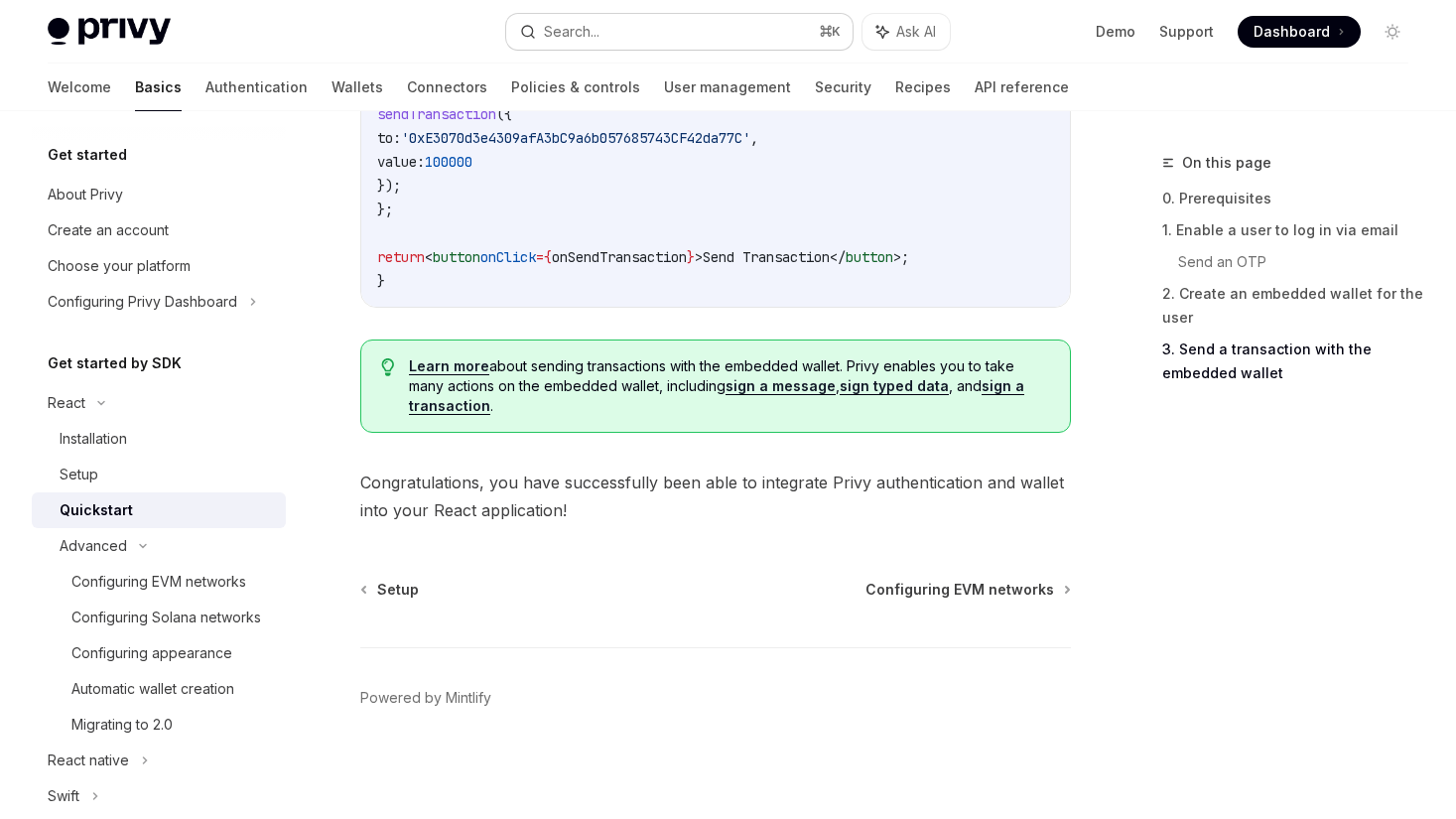 click on "Search... ⌘ K" at bounding box center (679, 32) 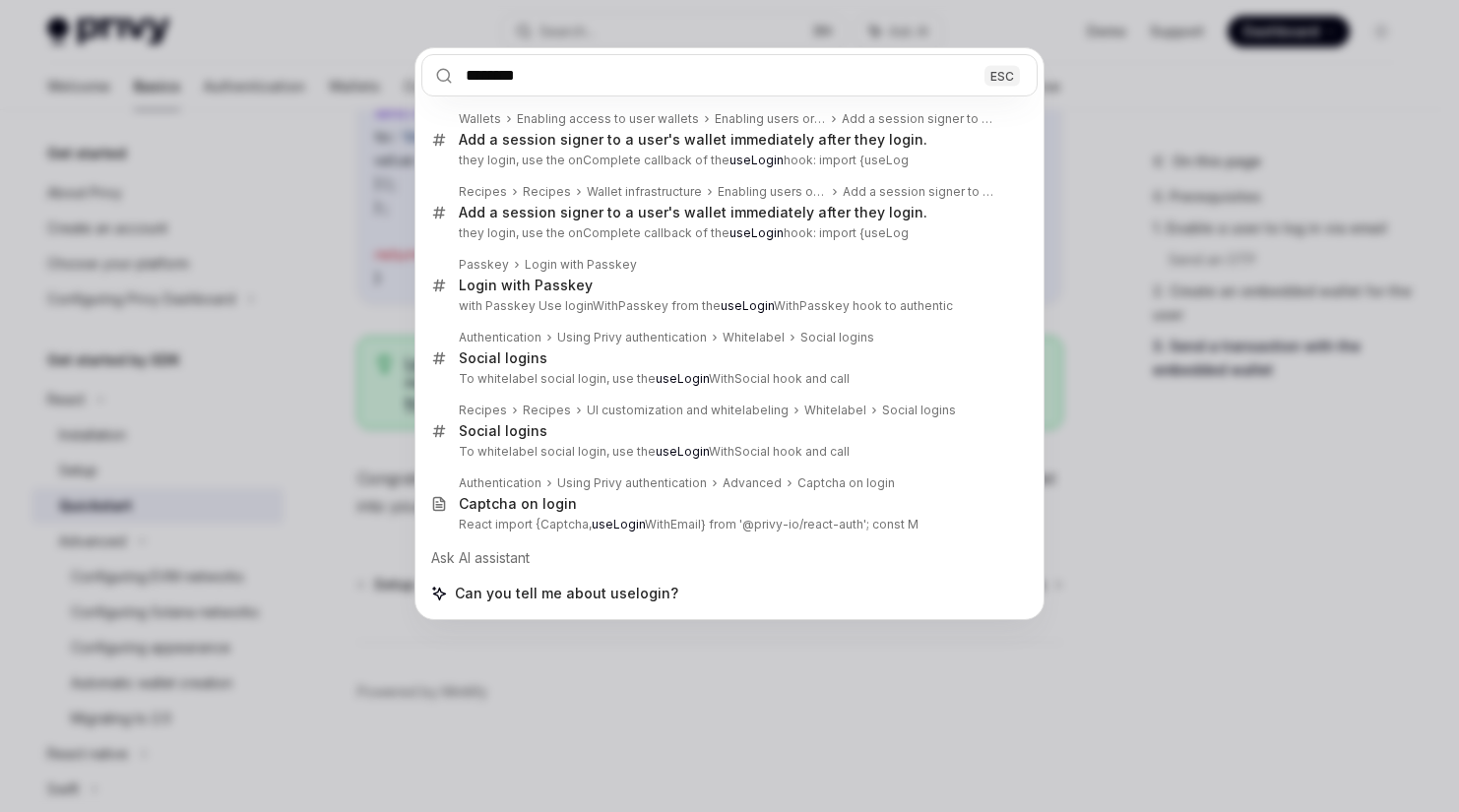 type on "********" 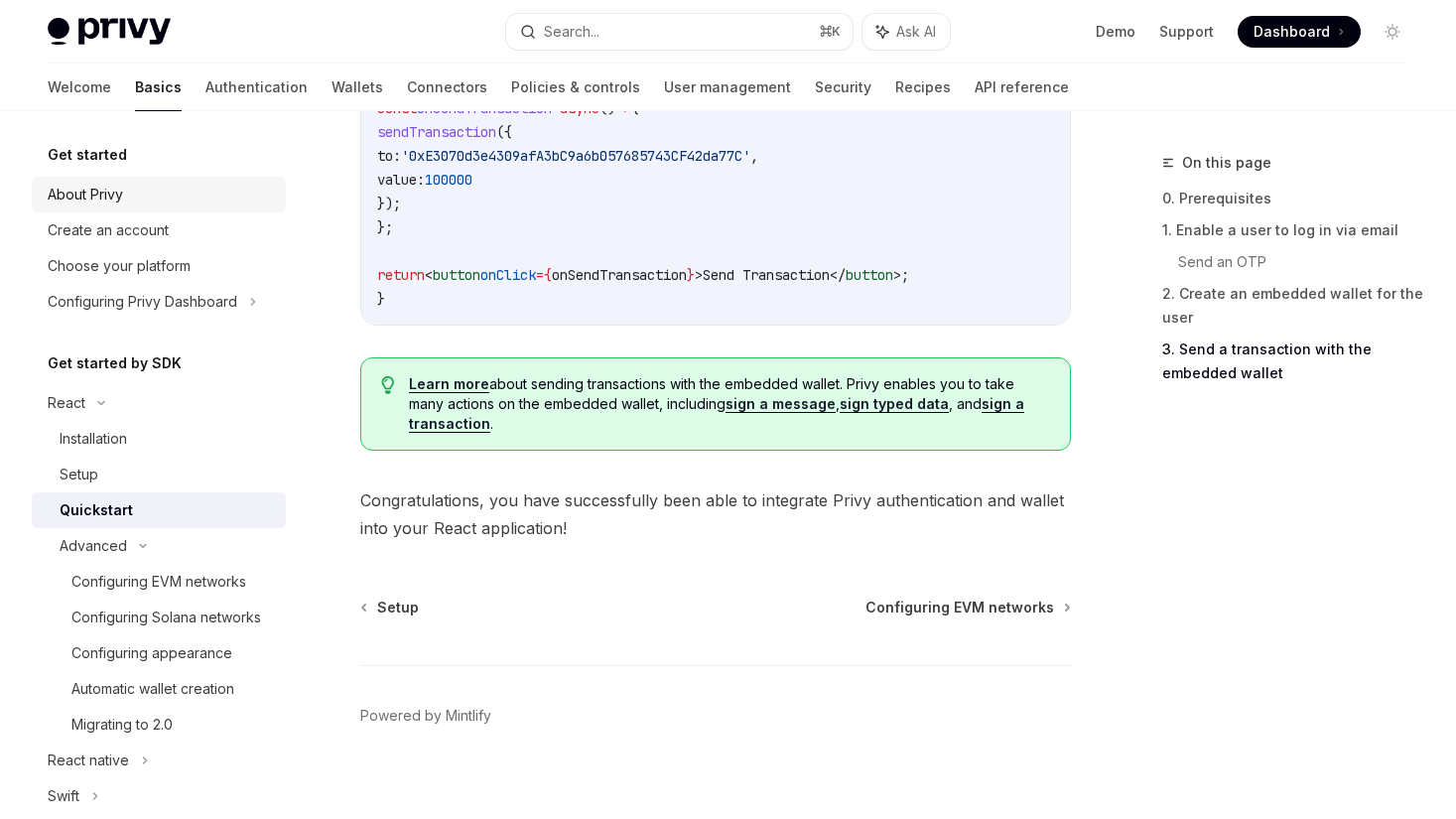 scroll, scrollTop: 2011, scrollLeft: 0, axis: vertical 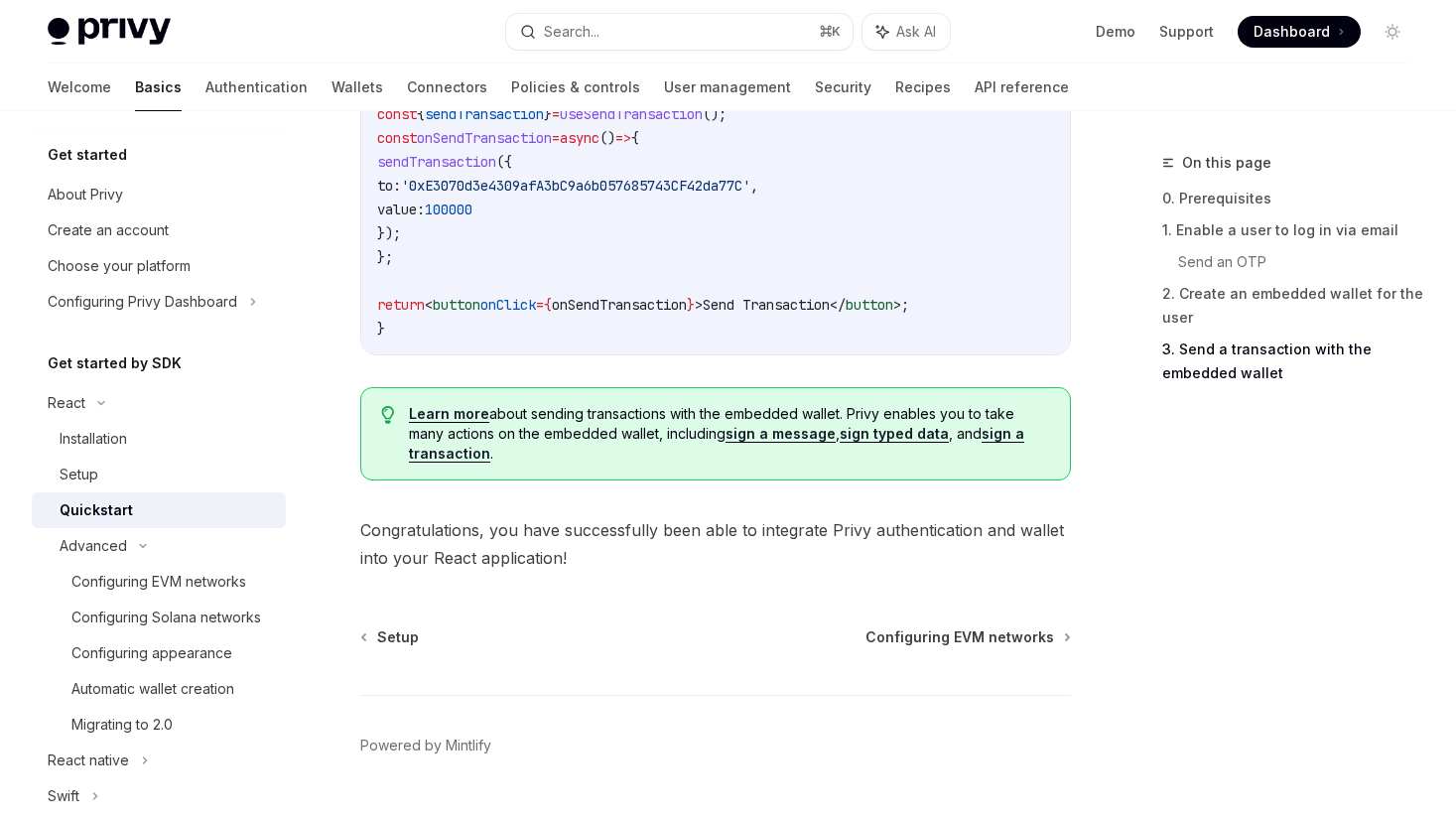 click on "Welcome Basics Authentication Wallets Connectors Policies & controls User management Security Recipes API reference" at bounding box center [558, 87] 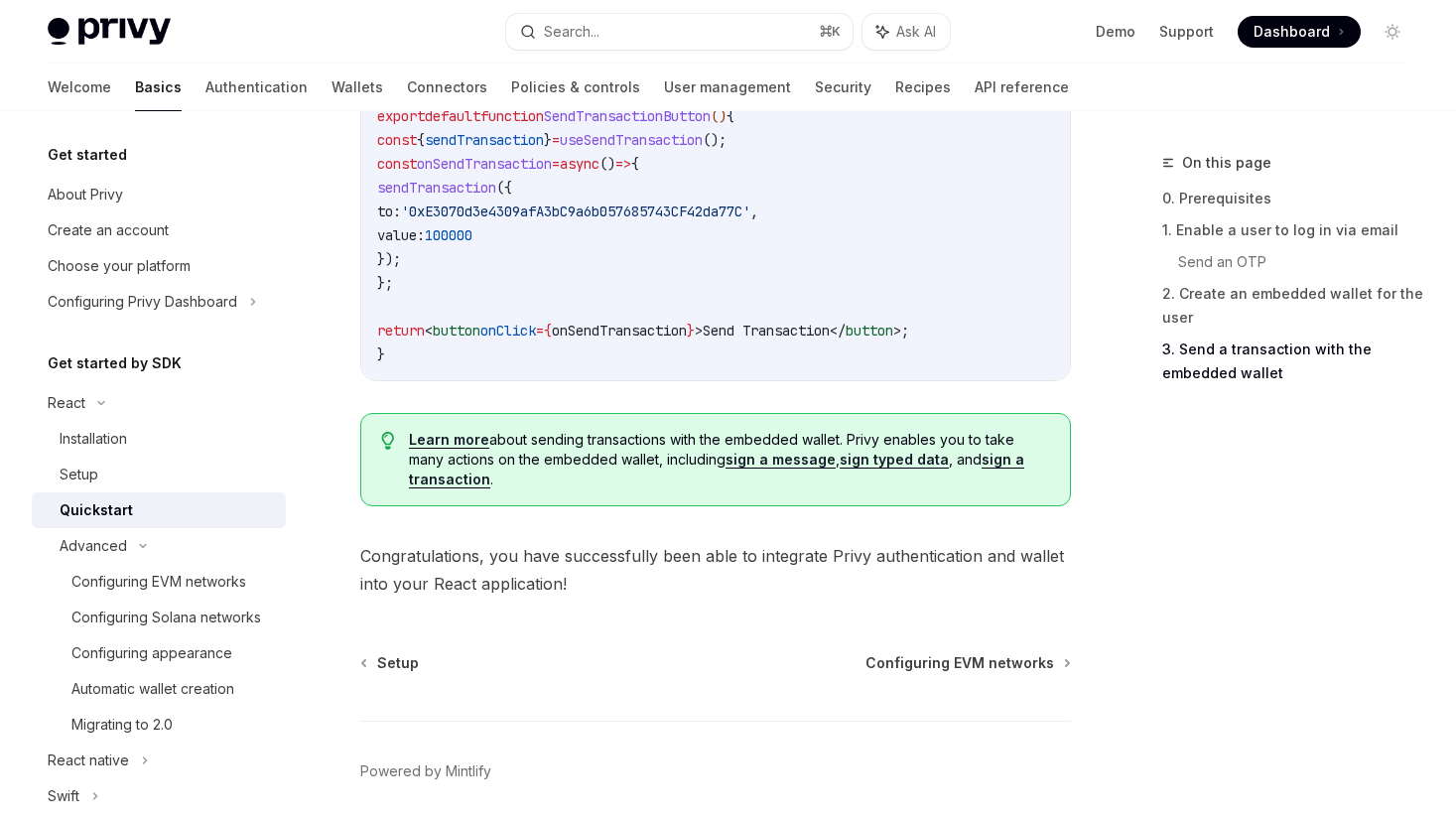 scroll, scrollTop: 1973, scrollLeft: 0, axis: vertical 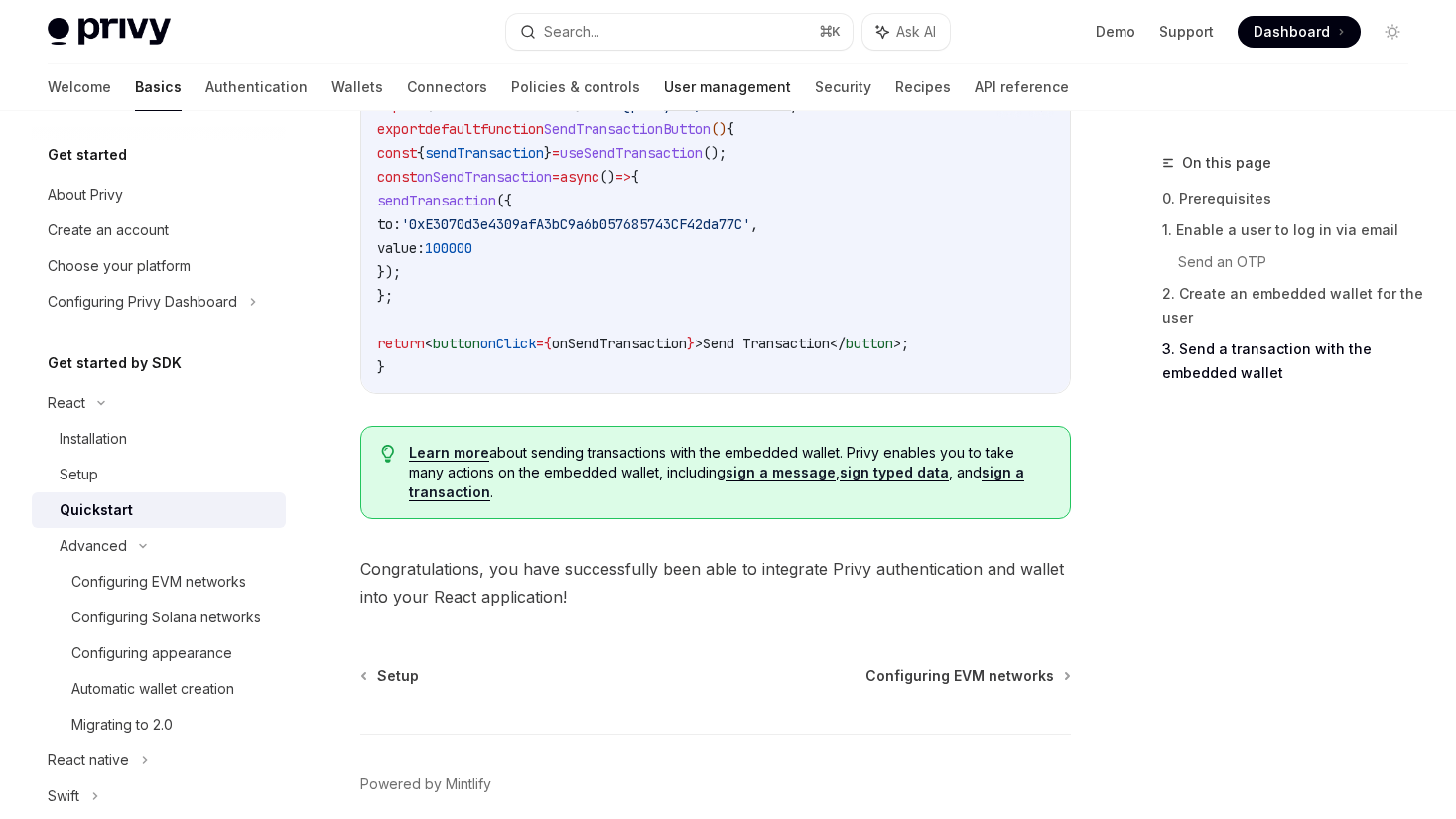 click on "User management" at bounding box center [728, 87] 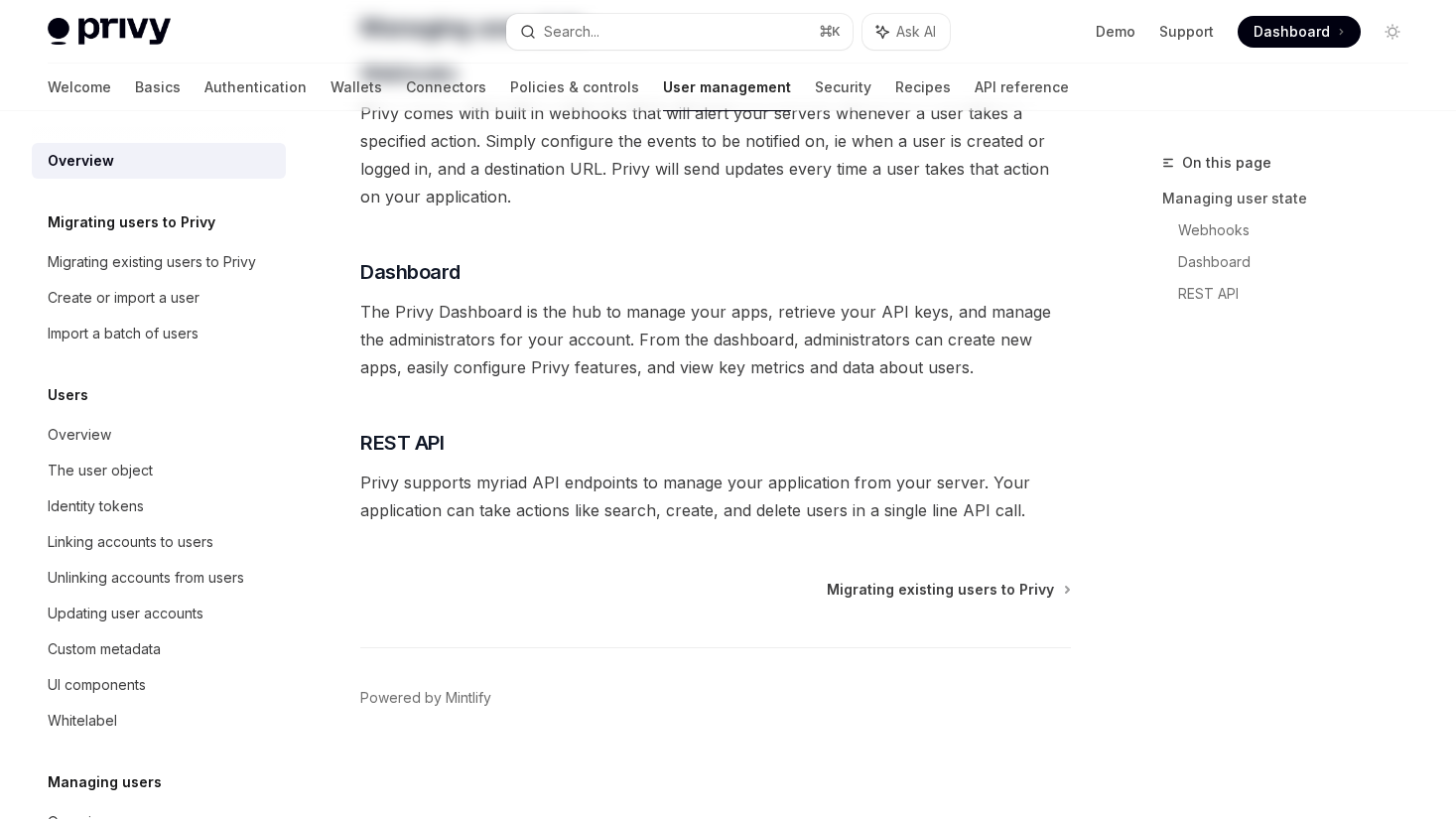 scroll, scrollTop: 0, scrollLeft: 0, axis: both 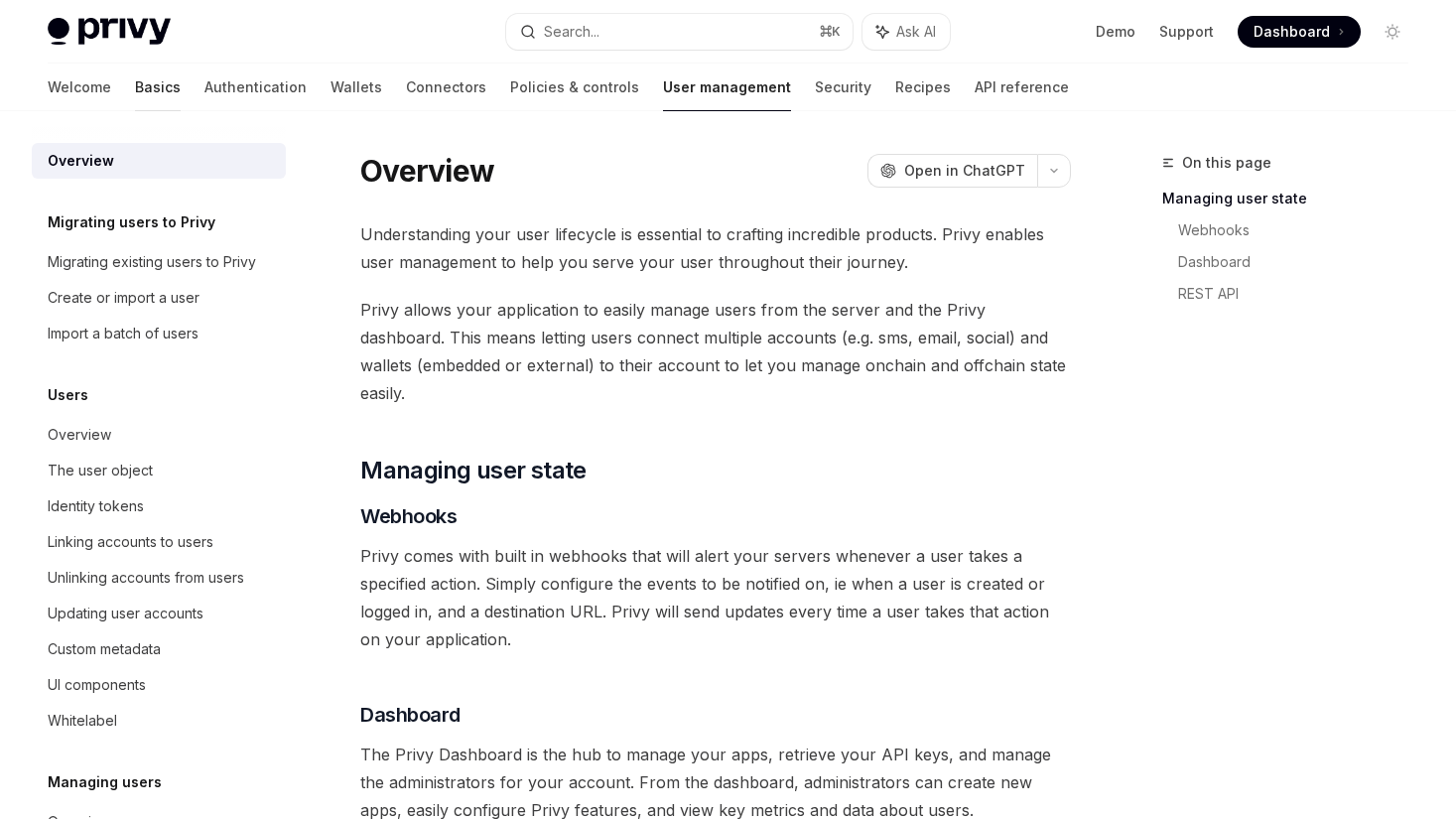 click on "Basics" at bounding box center [158, 87] 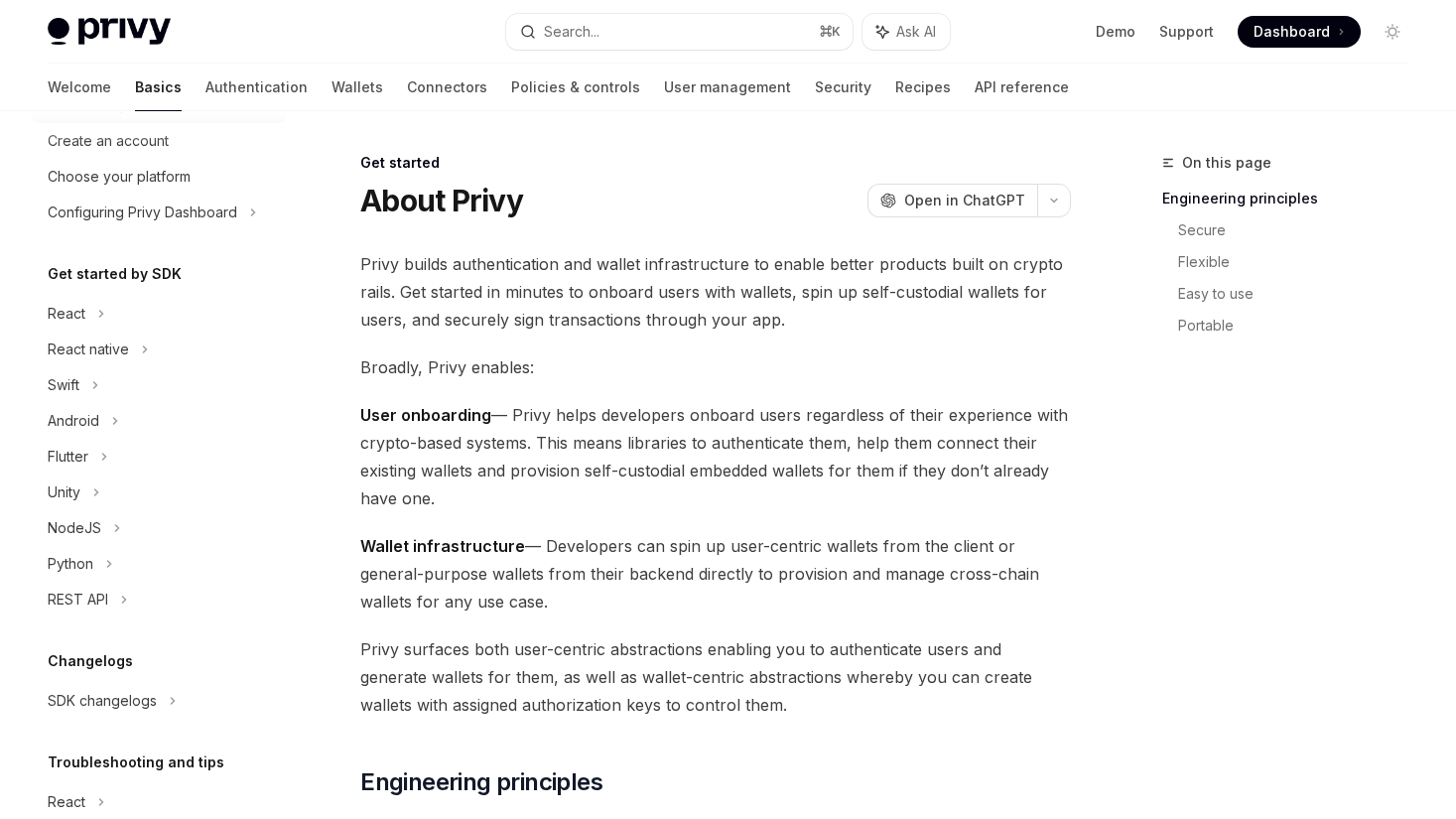 scroll, scrollTop: 149, scrollLeft: 0, axis: vertical 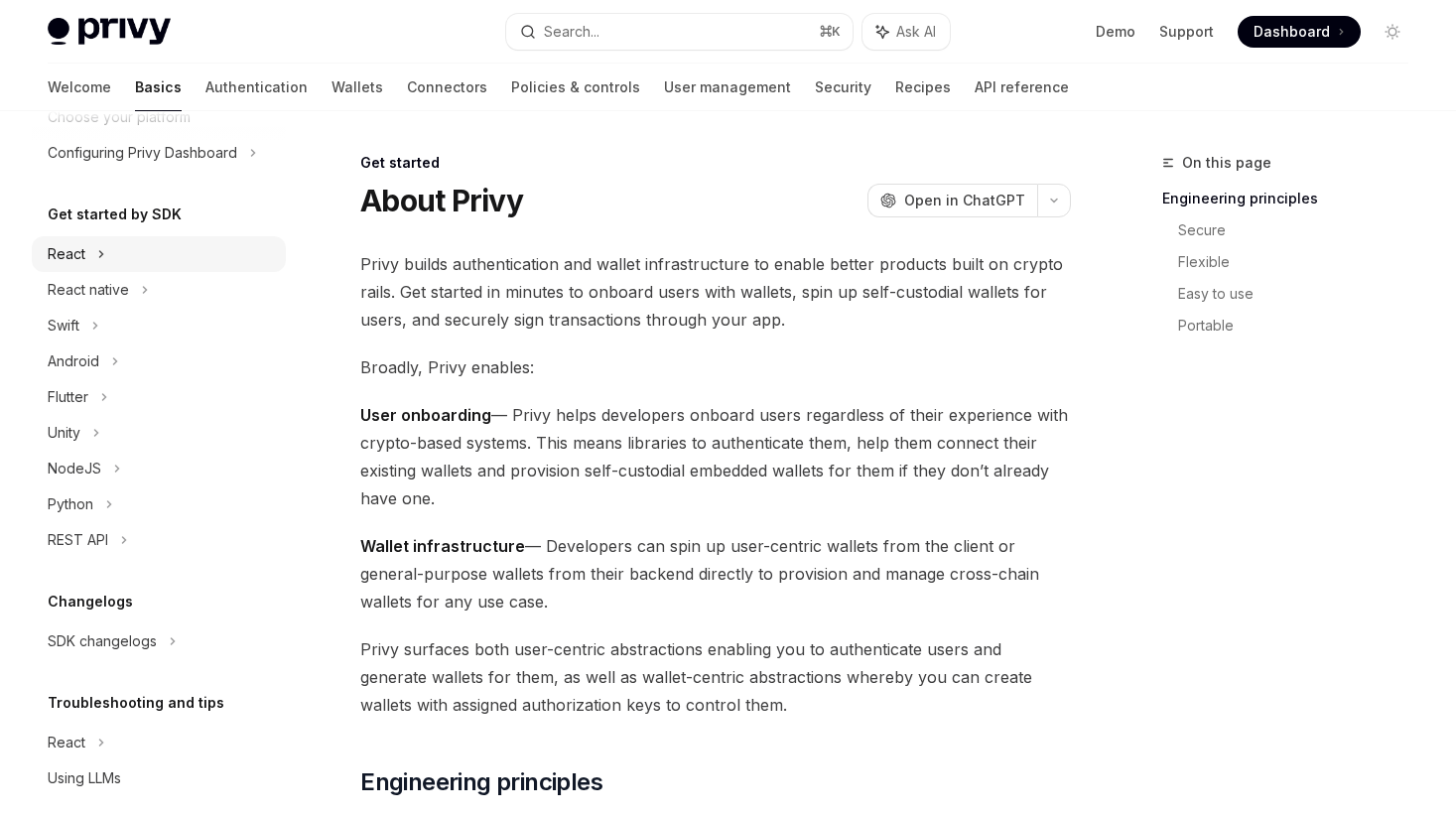 click 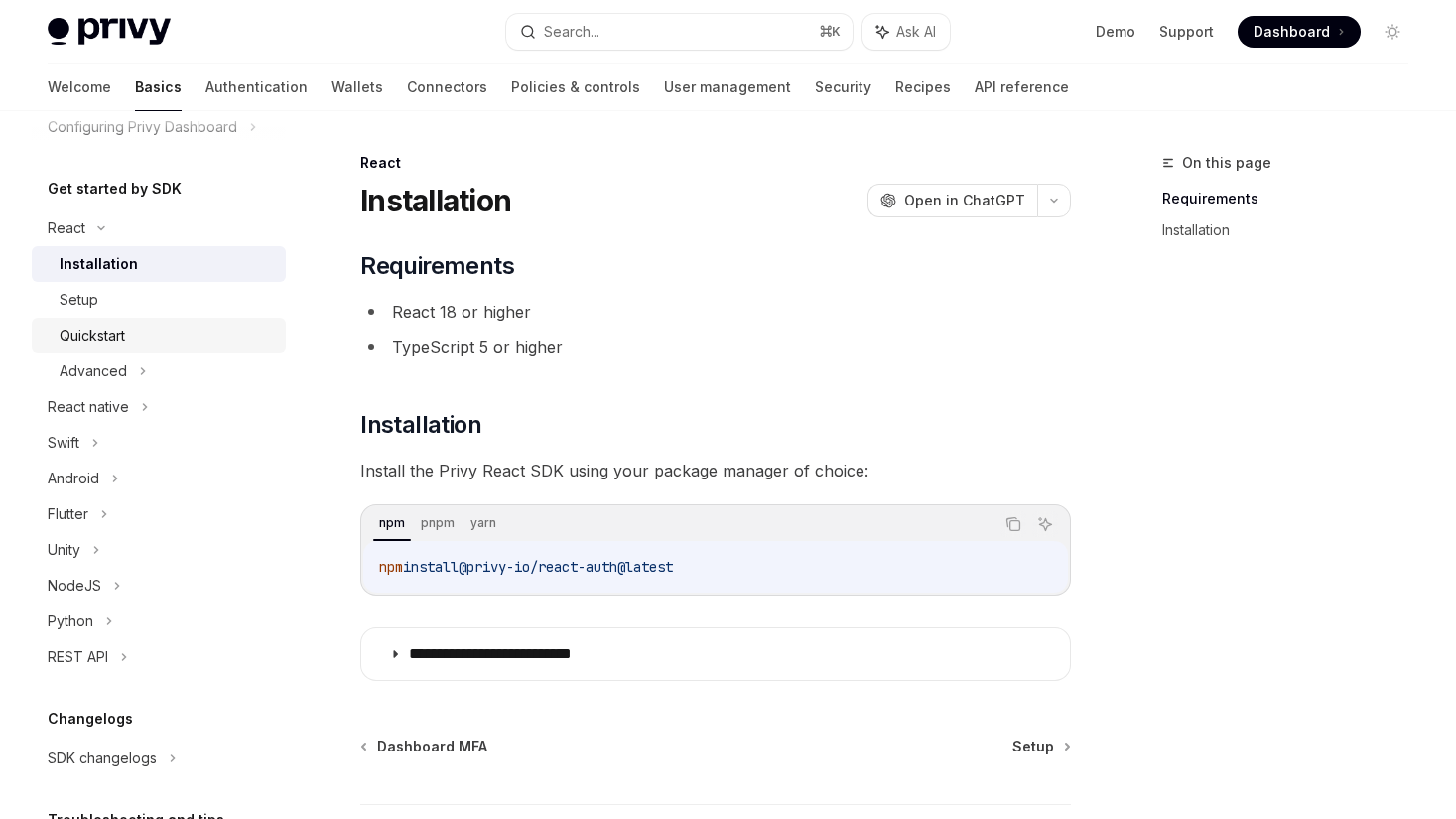 scroll, scrollTop: 188, scrollLeft: 0, axis: vertical 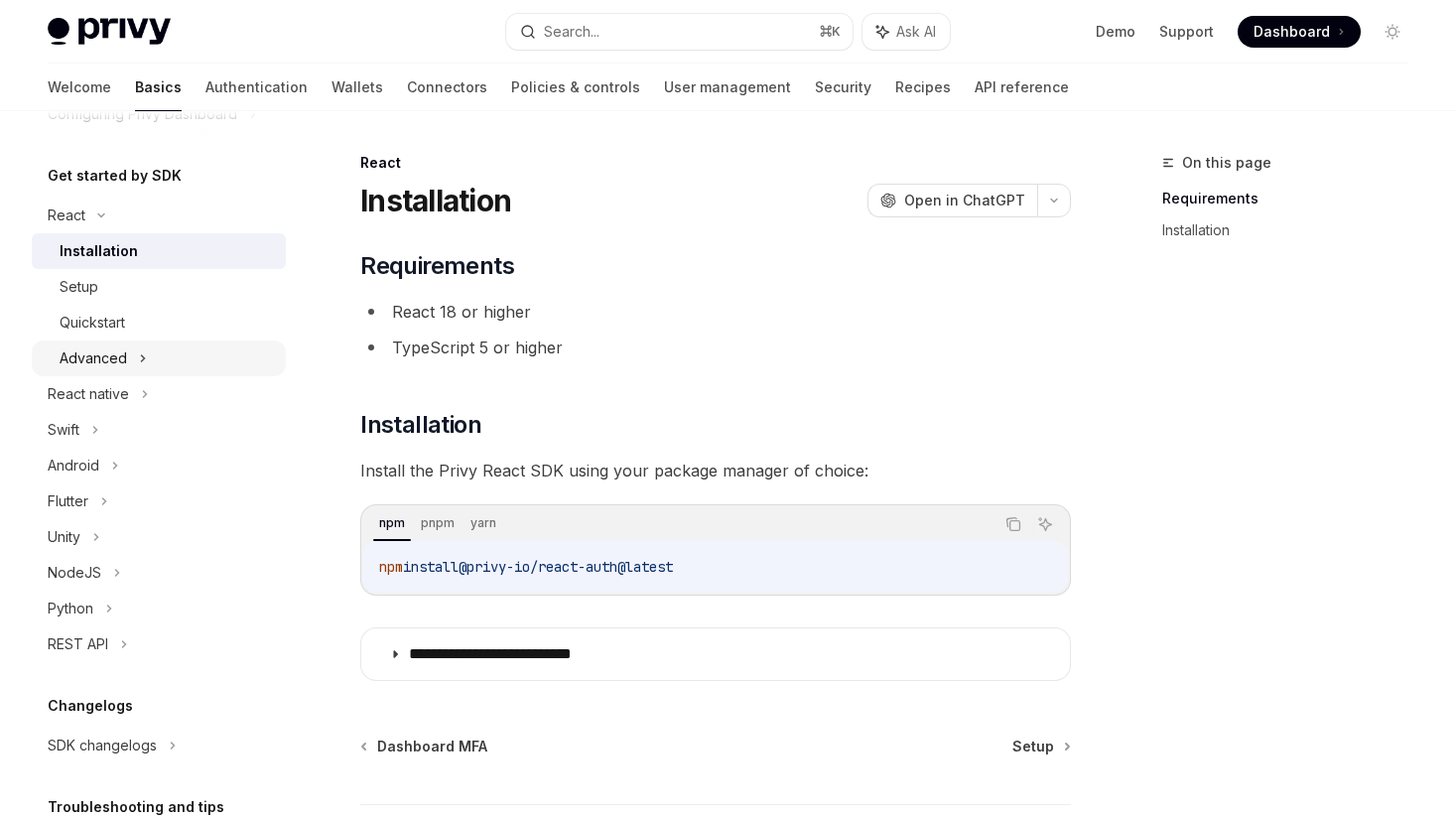 click 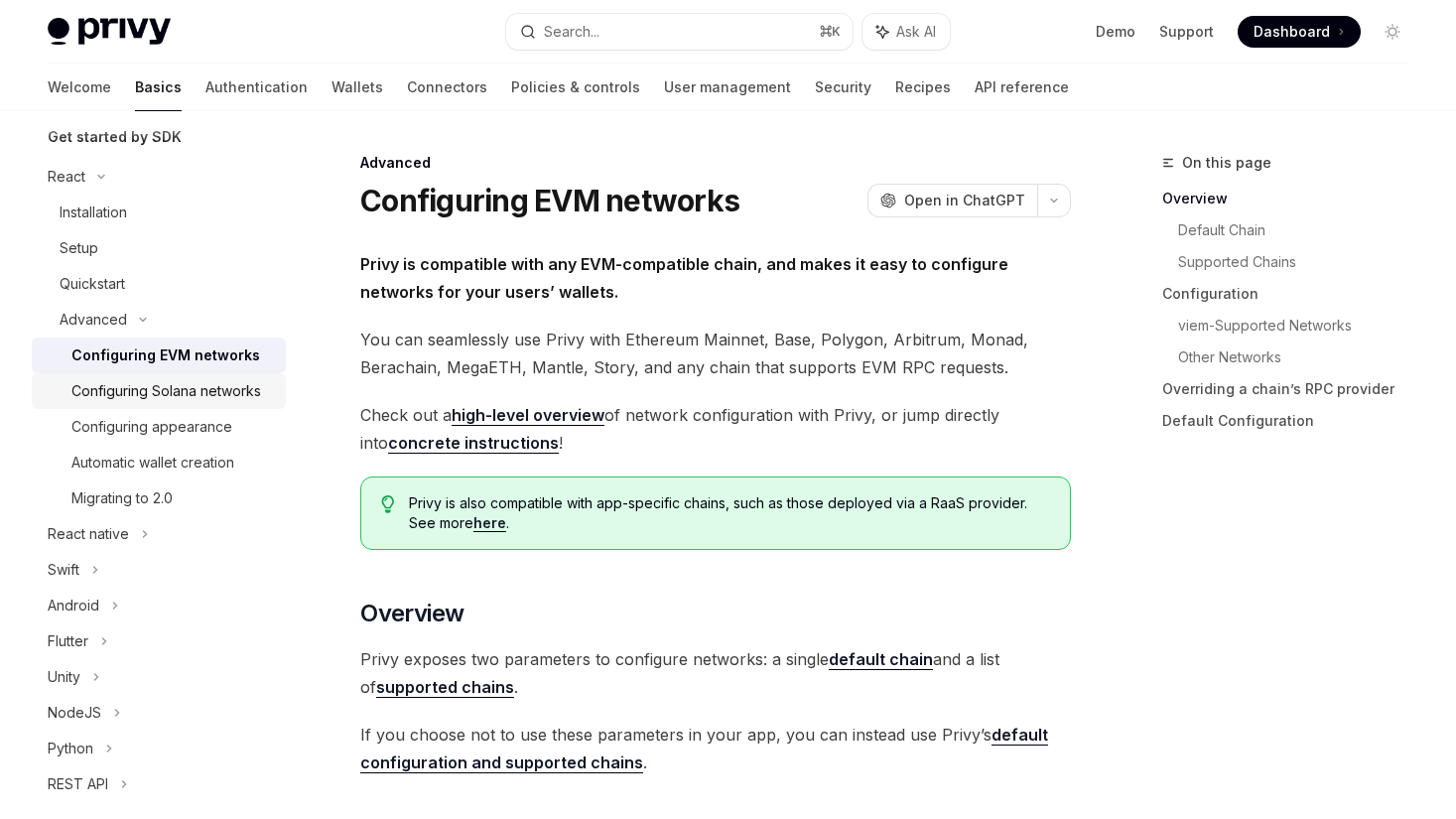 scroll, scrollTop: 239, scrollLeft: 0, axis: vertical 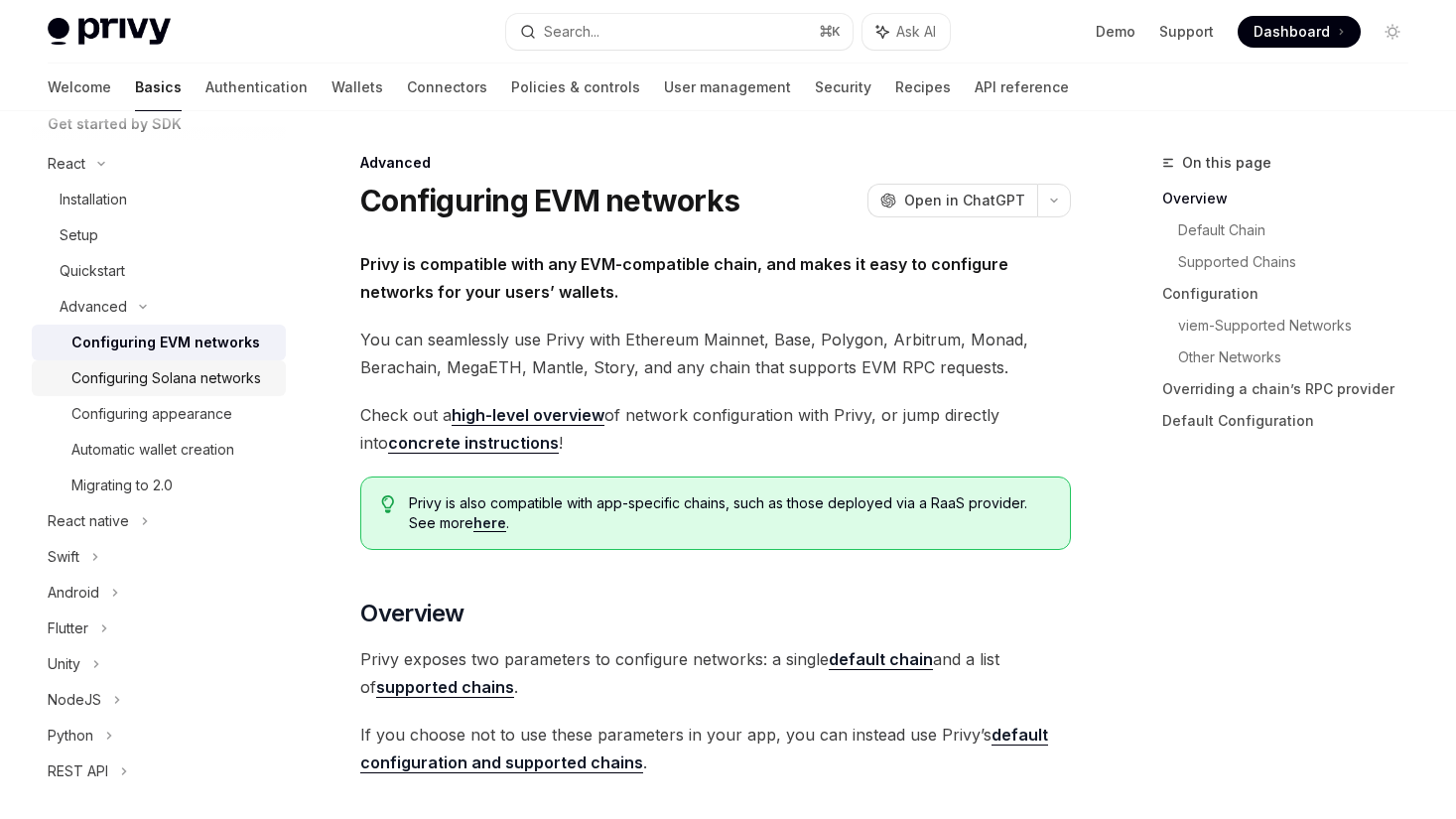 click on "Configuring Solana networks" at bounding box center (166, 378) 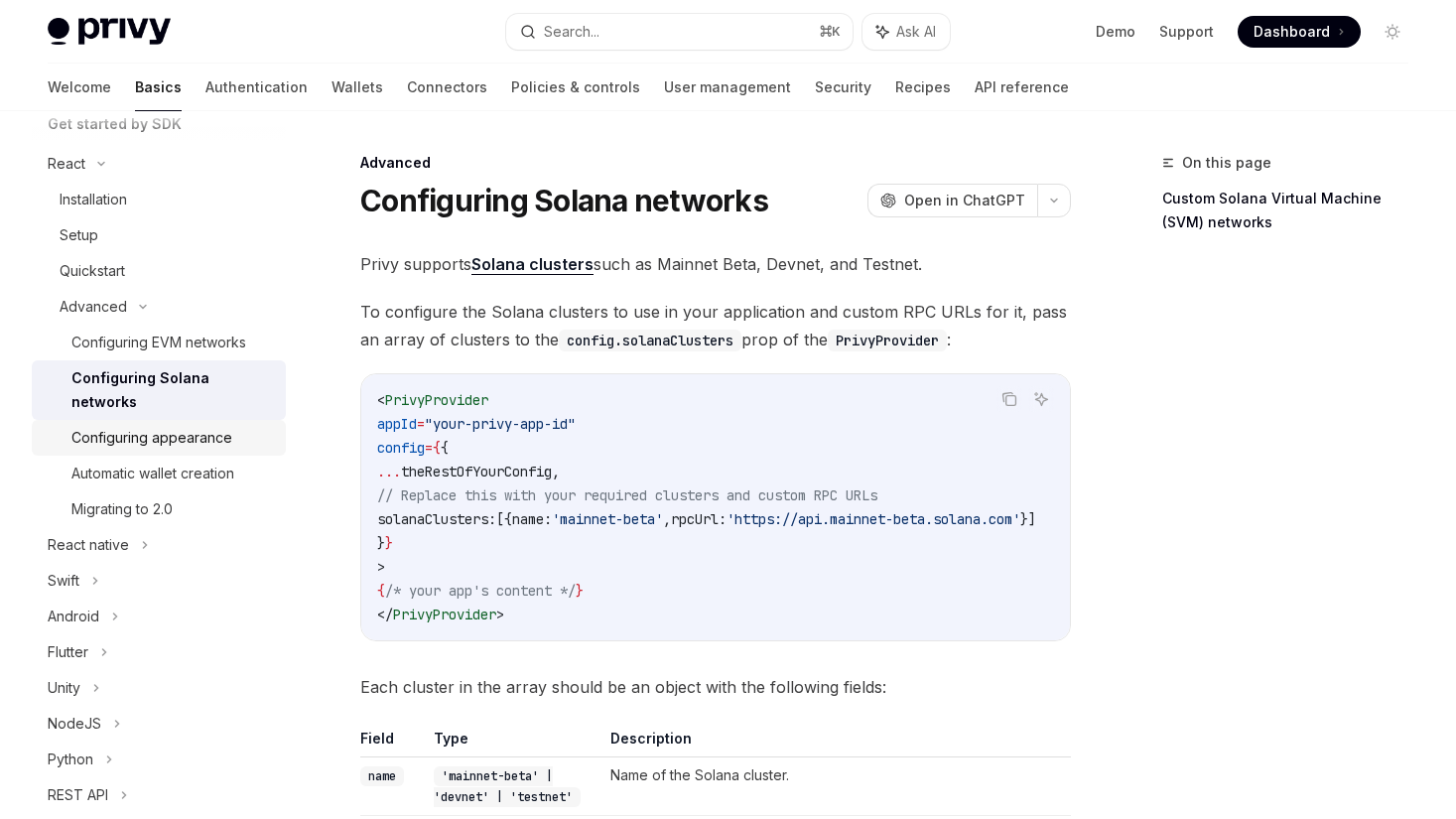 click on "Configuring appearance" at bounding box center [152, 438] 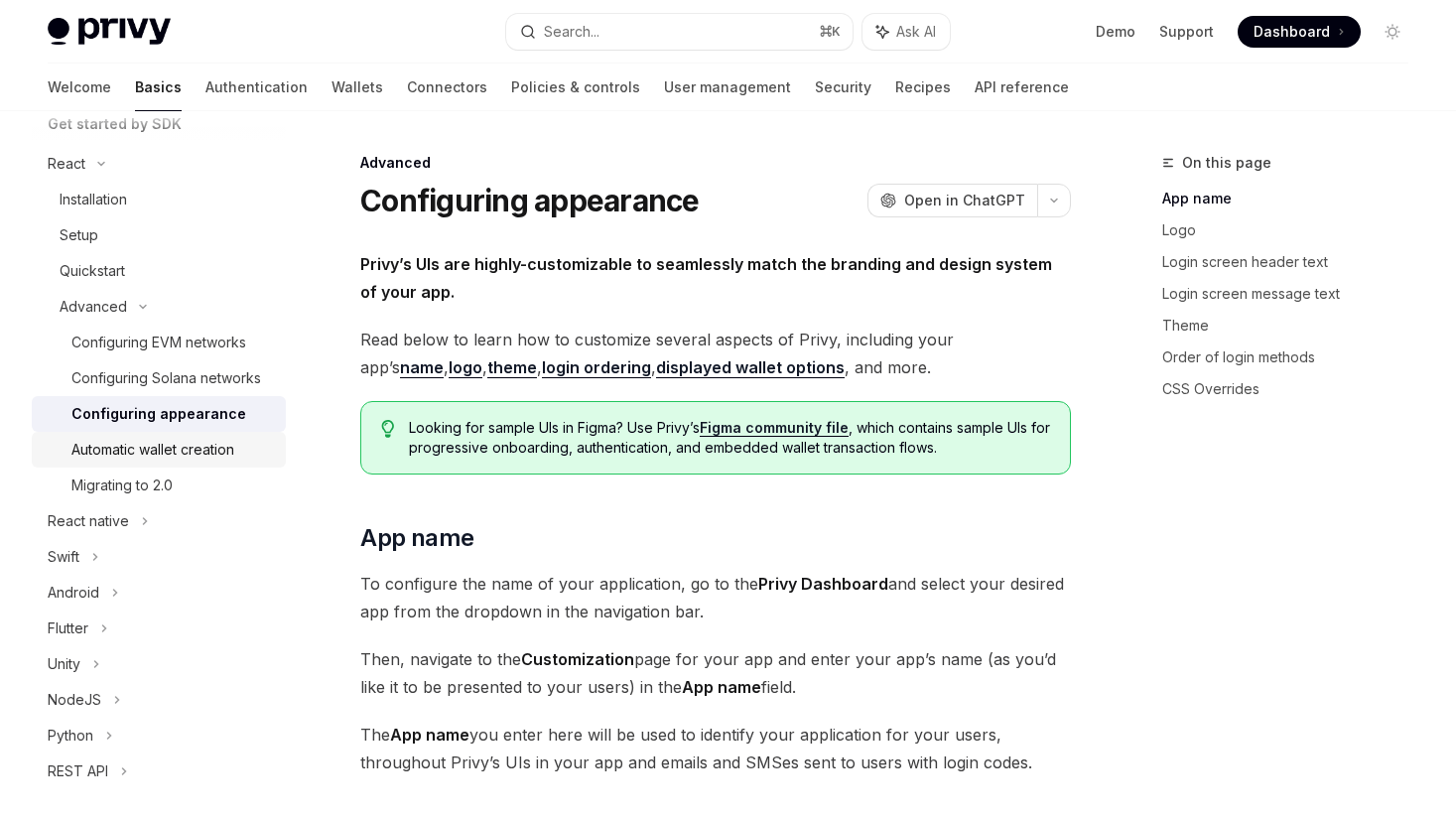 click on "Automatic wallet creation" at bounding box center (153, 450) 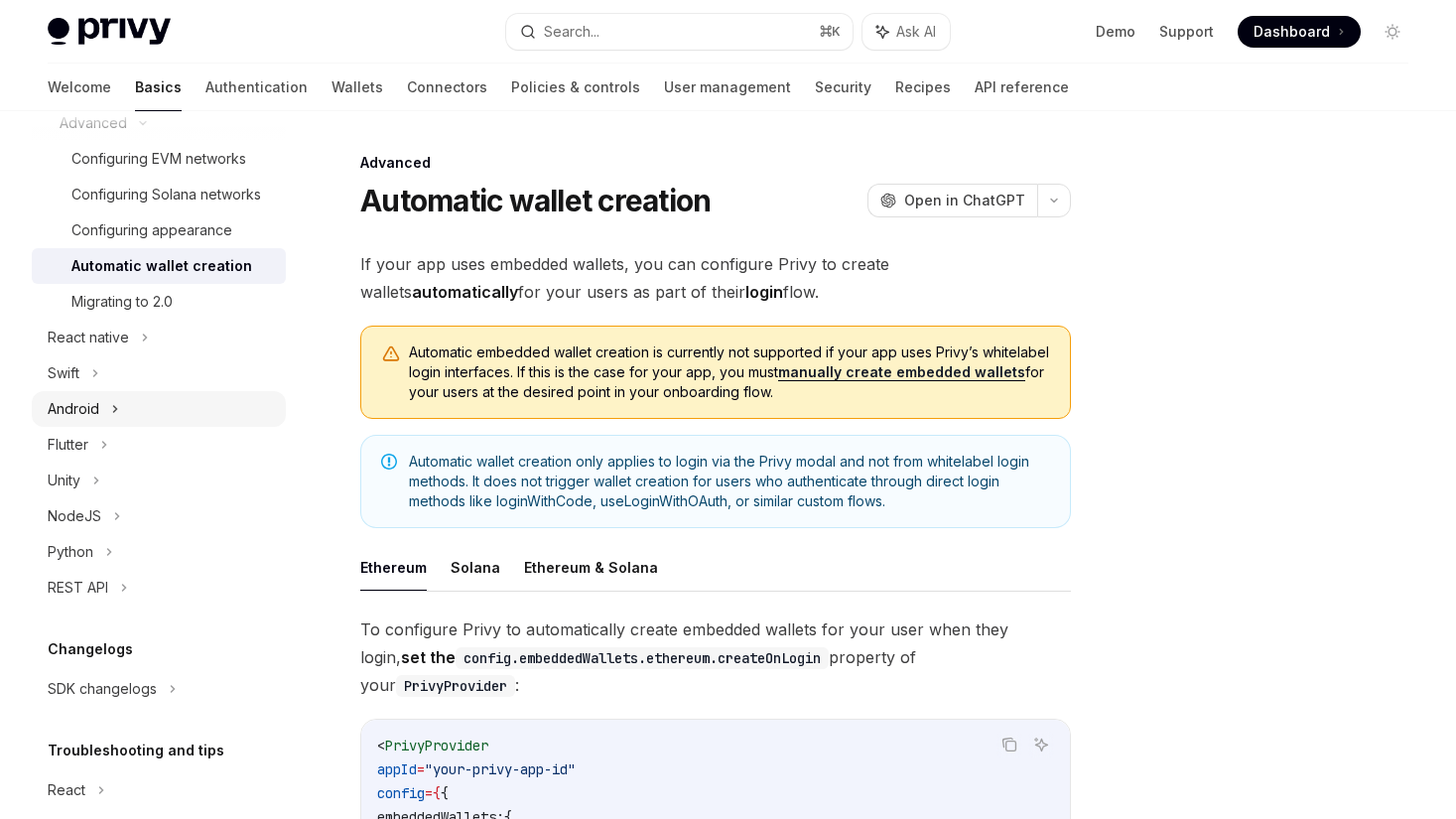 scroll, scrollTop: 511, scrollLeft: 0, axis: vertical 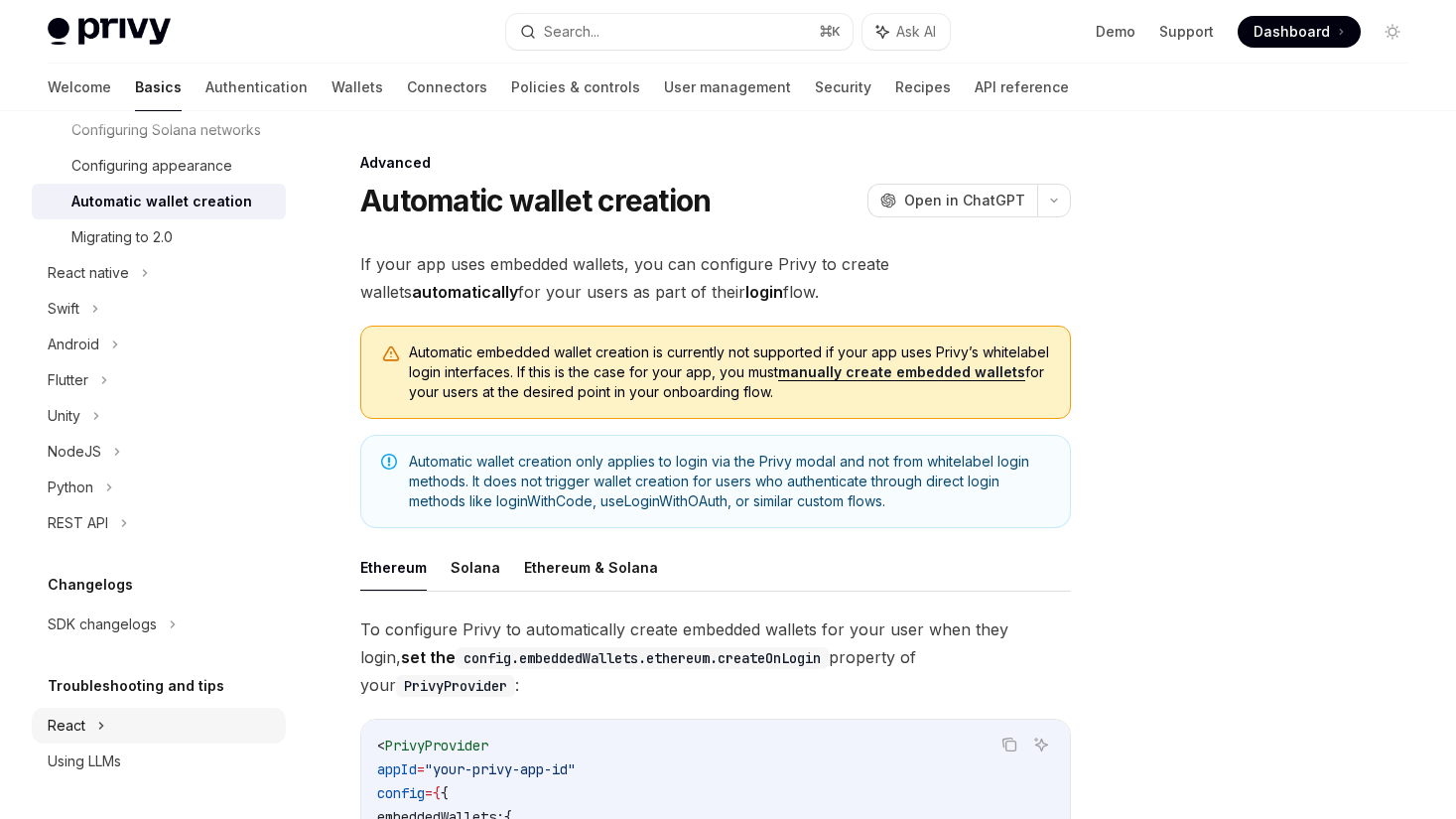 click on "React" at bounding box center (159, -84) 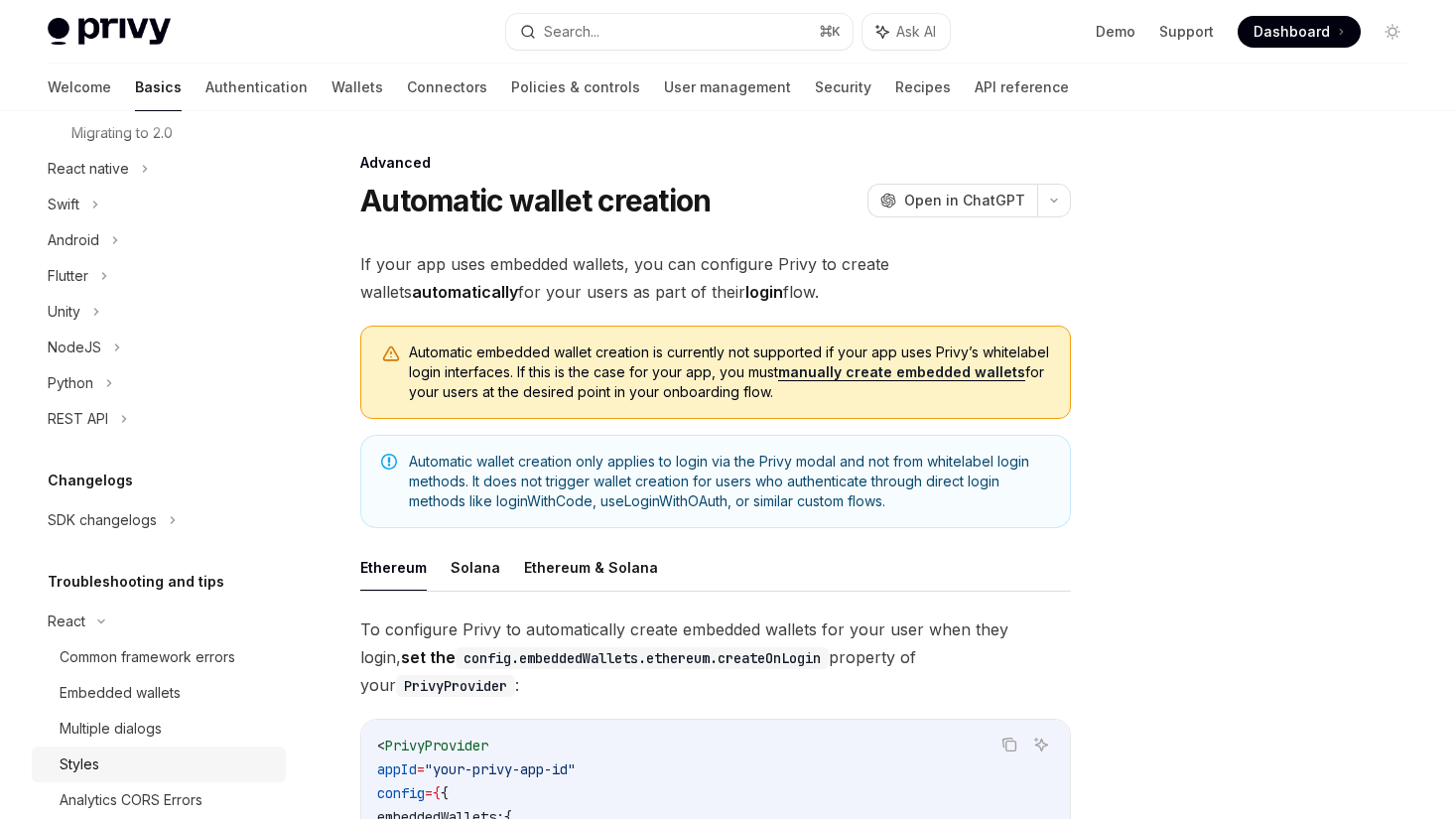 scroll, scrollTop: 690, scrollLeft: 0, axis: vertical 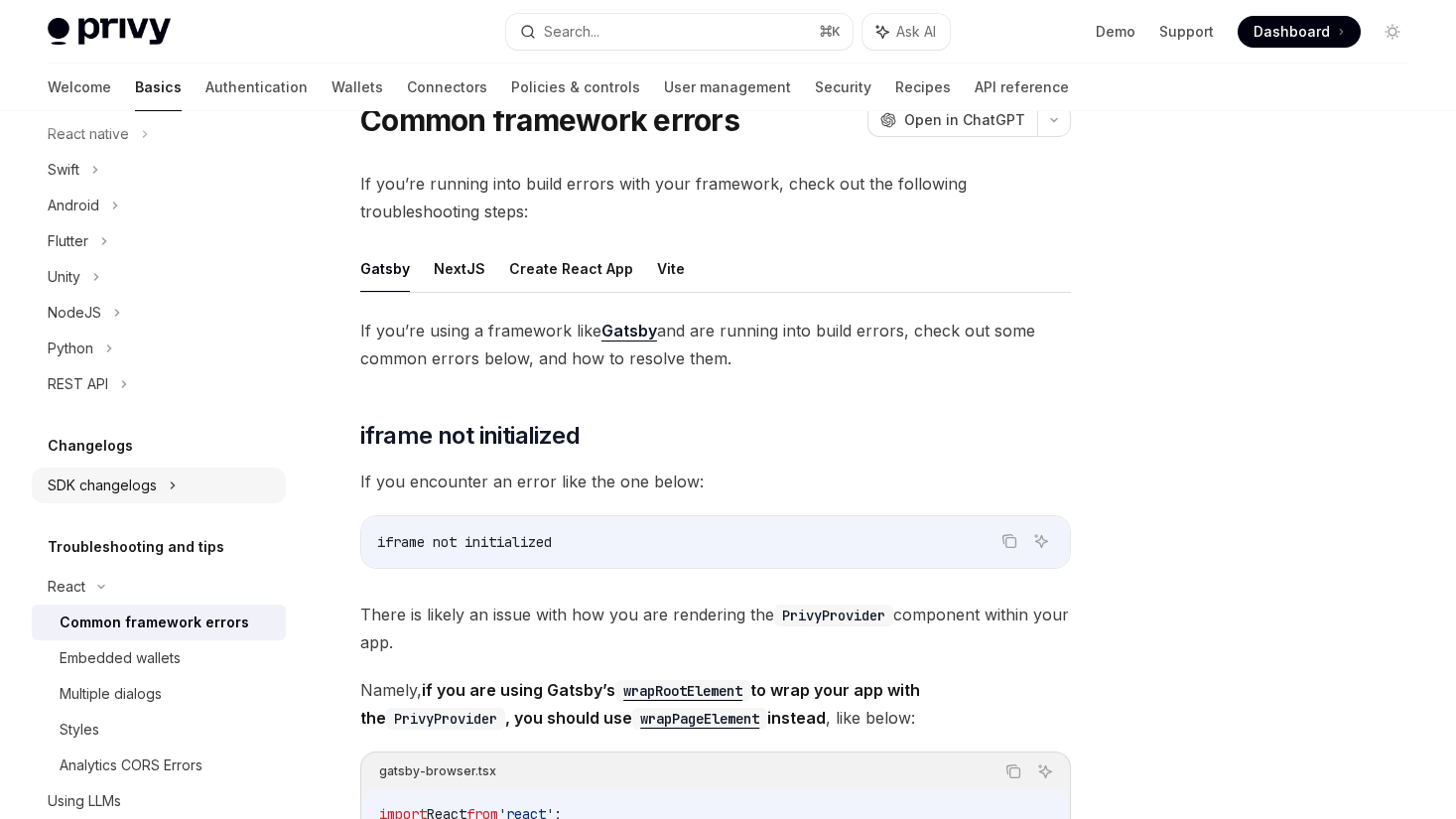 click 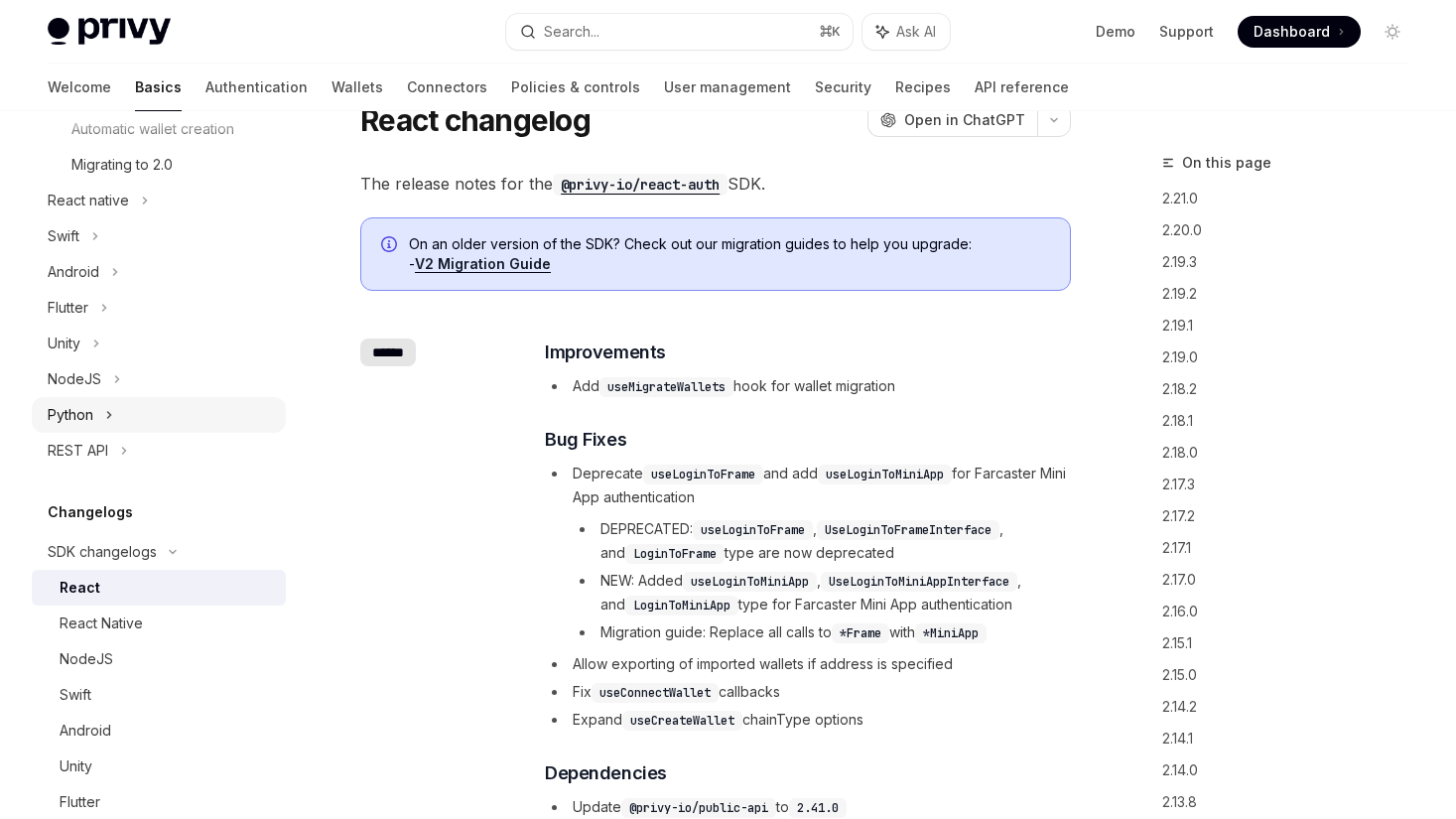 scroll, scrollTop: 547, scrollLeft: 0, axis: vertical 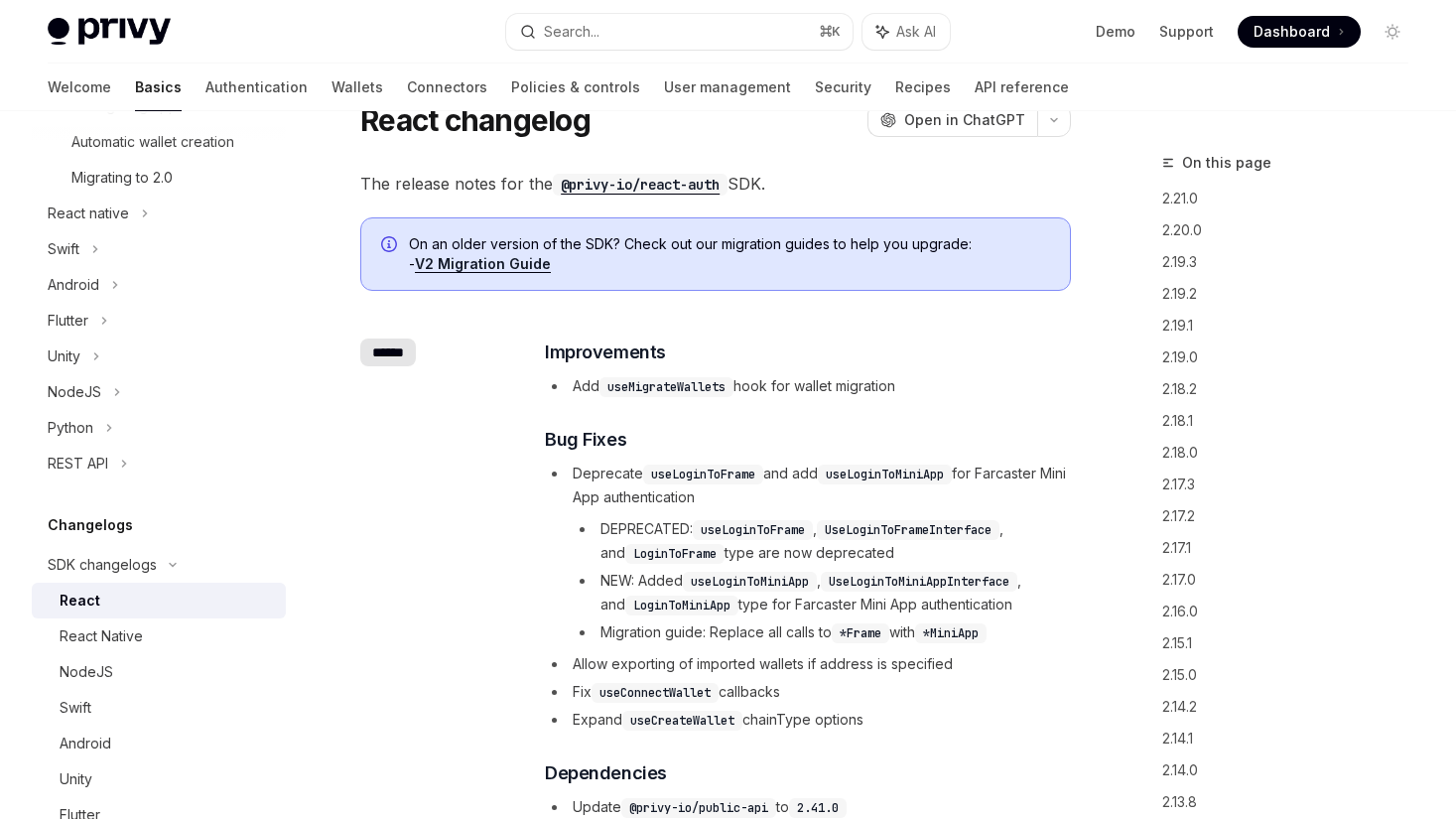 click on "React" at bounding box center (167, 601) 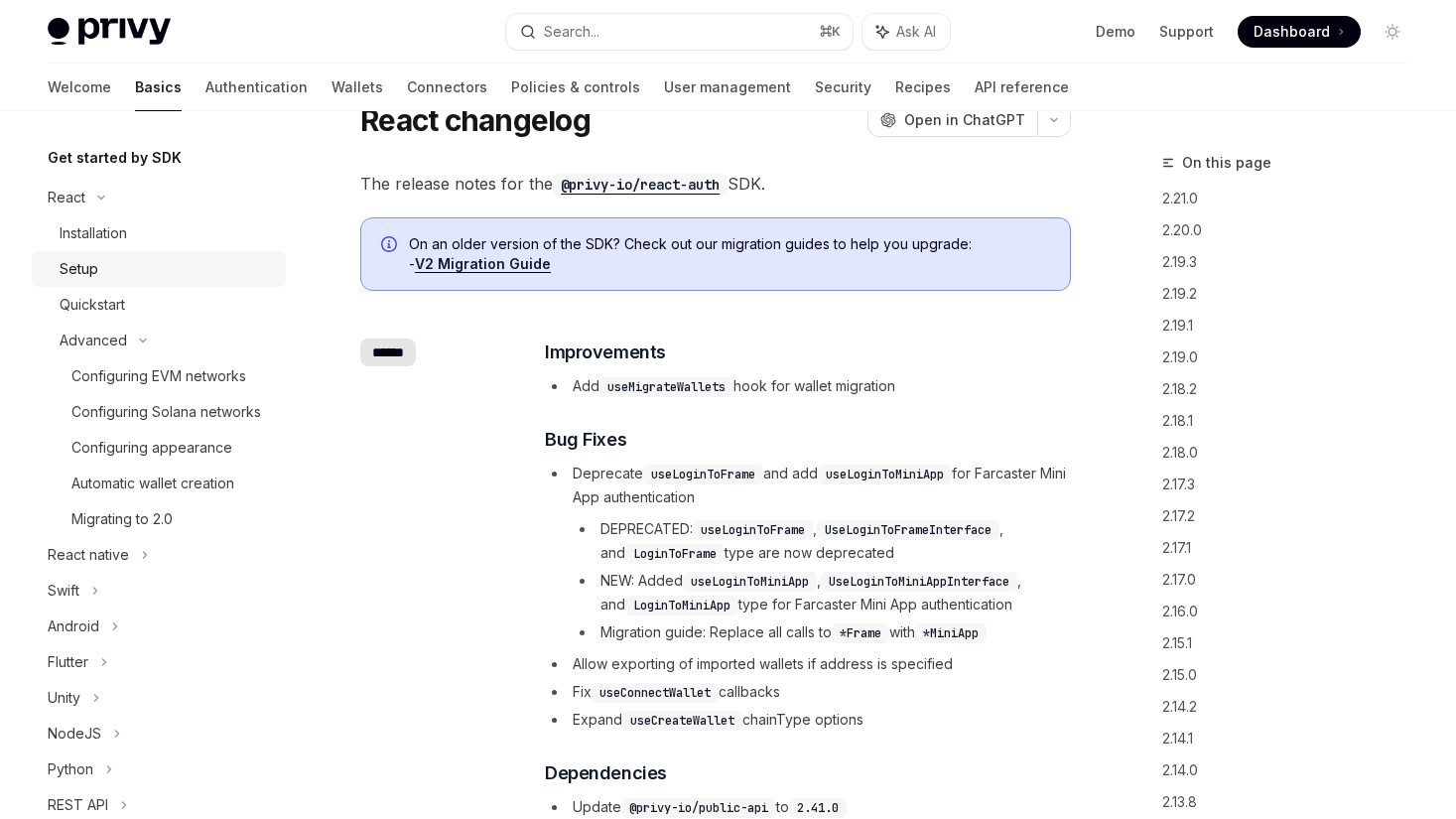 scroll, scrollTop: 193, scrollLeft: 0, axis: vertical 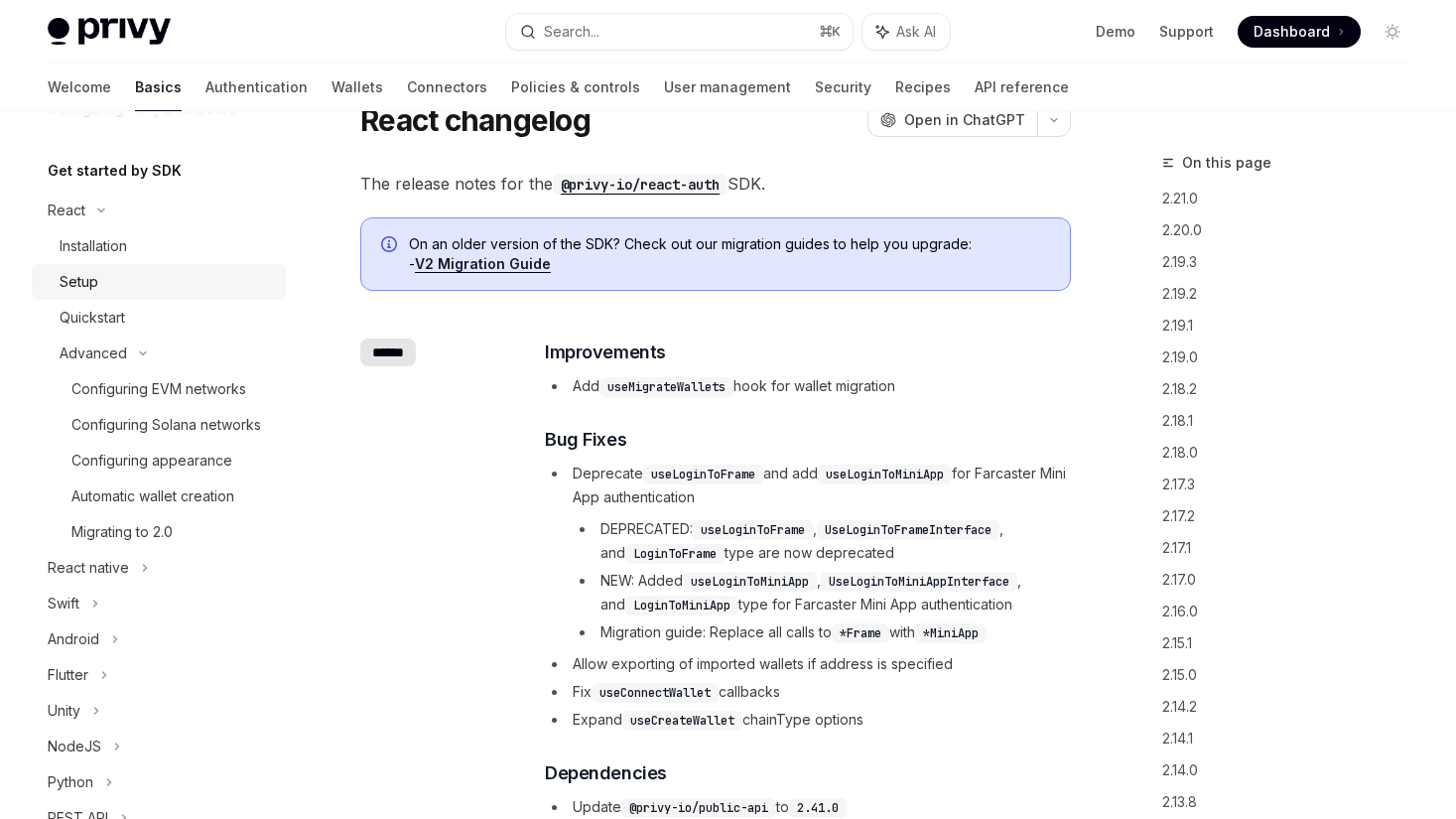 click on "Setup" at bounding box center [167, 282] 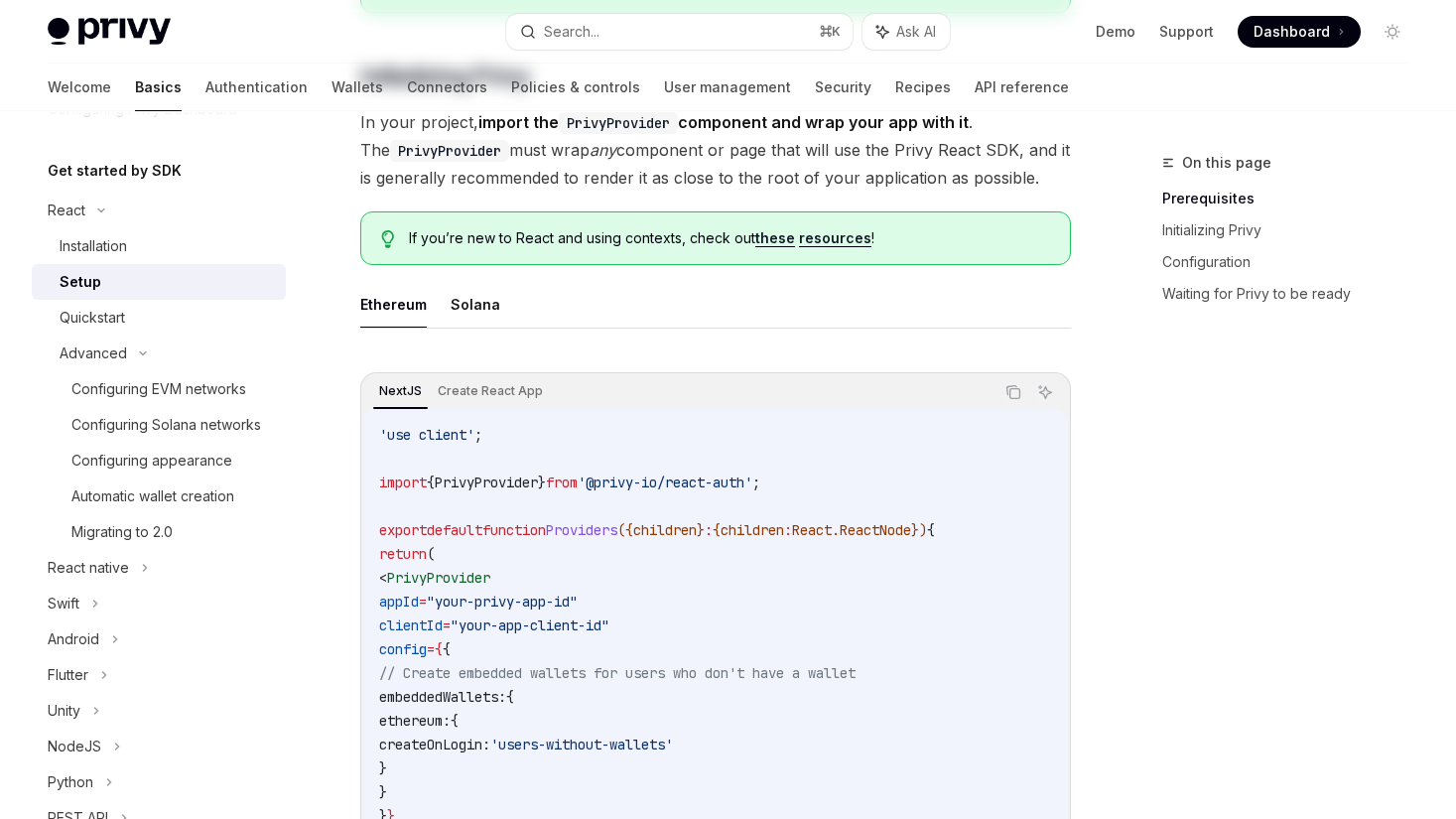 scroll, scrollTop: 0, scrollLeft: 0, axis: both 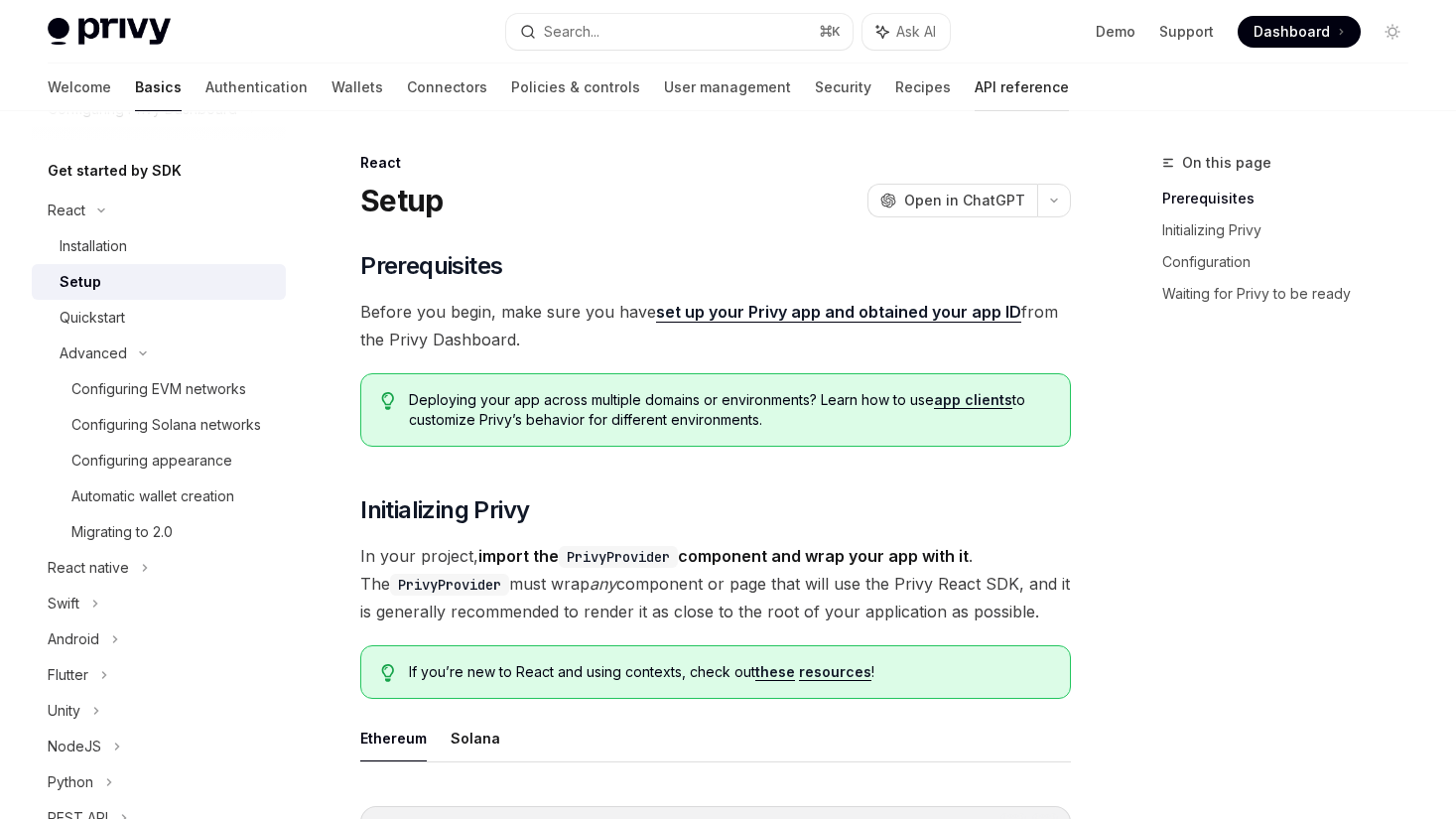 click on "API reference" at bounding box center (1021, 87) 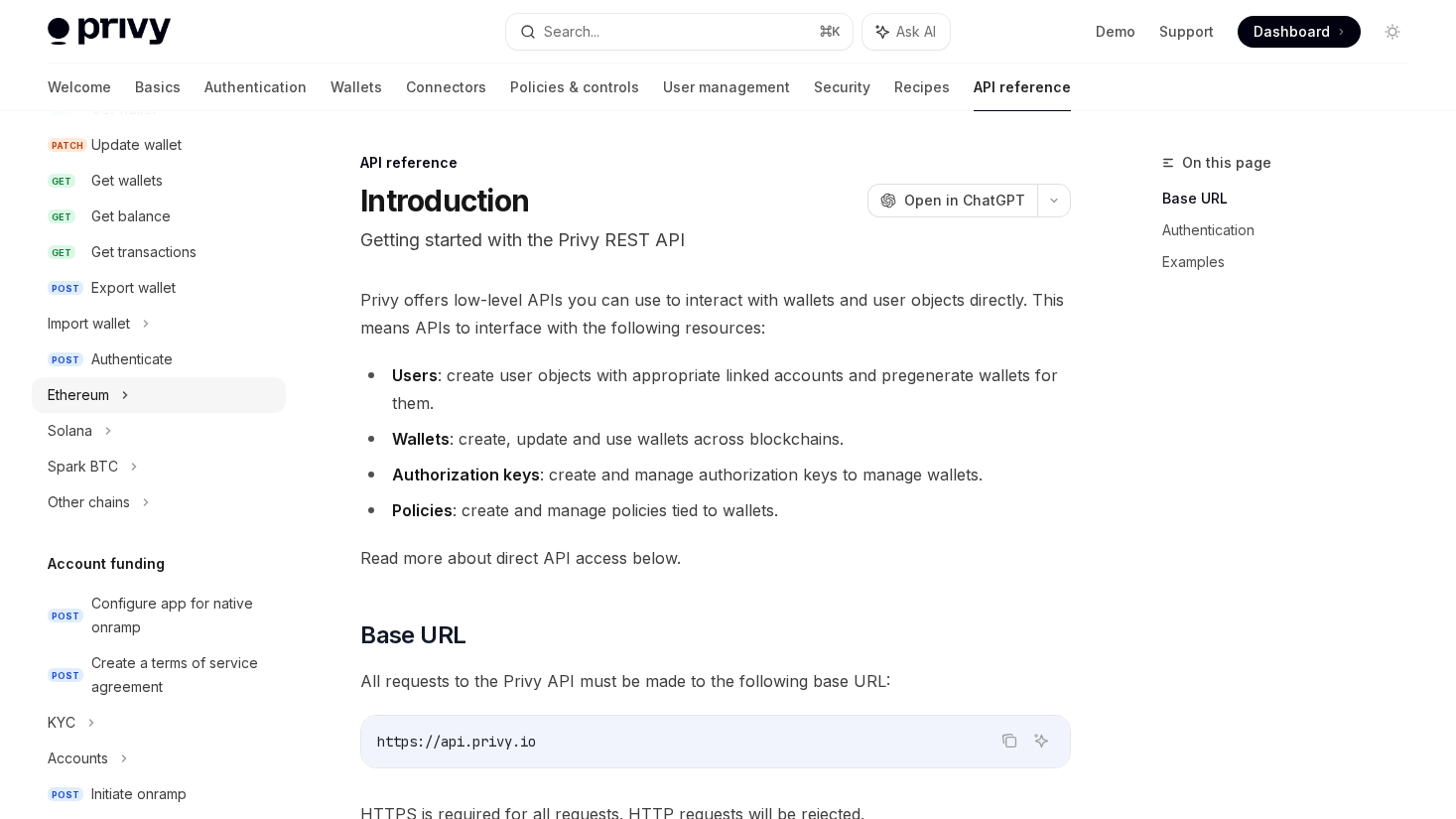 scroll, scrollTop: 307, scrollLeft: 0, axis: vertical 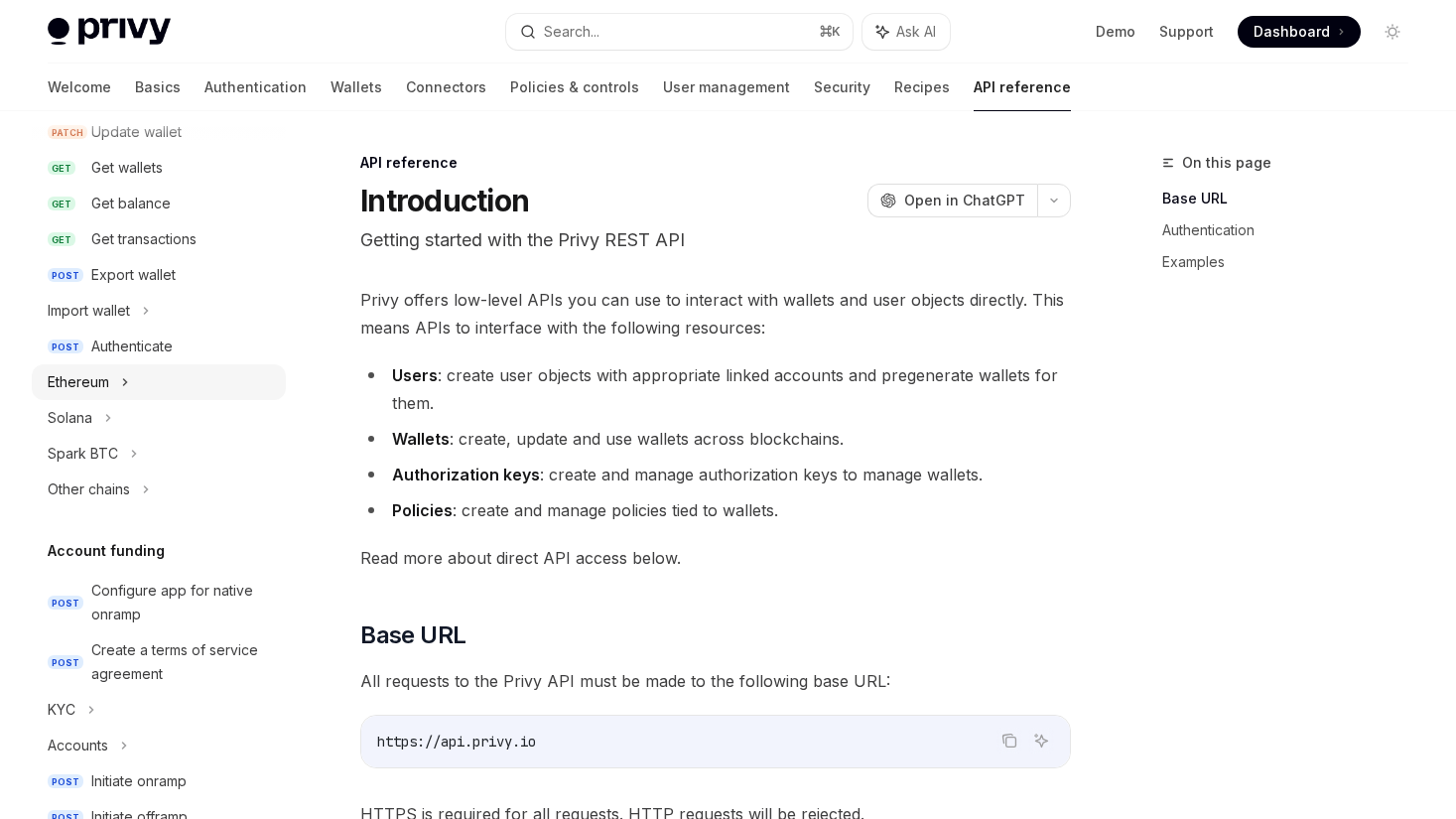 click 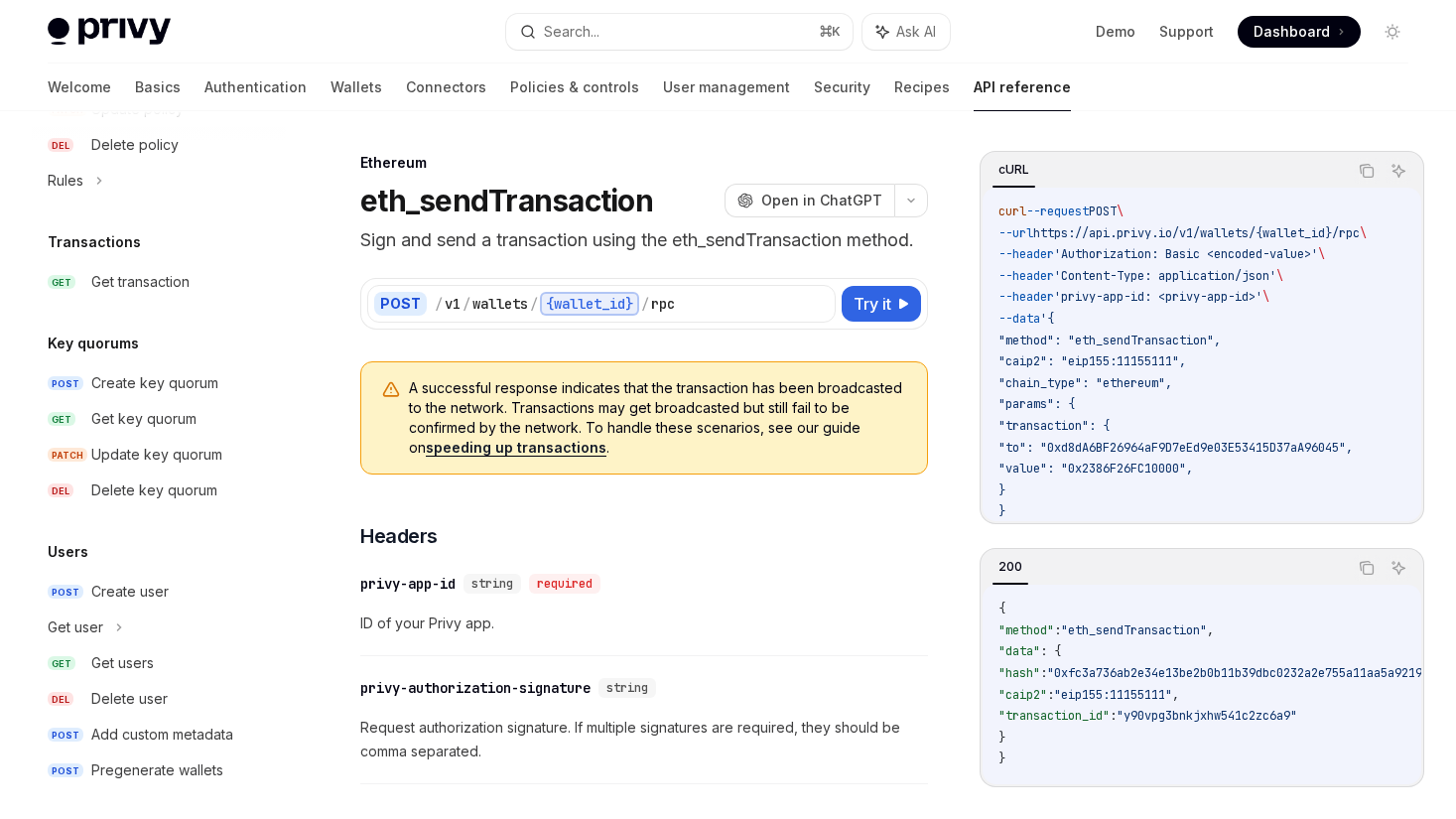 scroll, scrollTop: 1446, scrollLeft: 0, axis: vertical 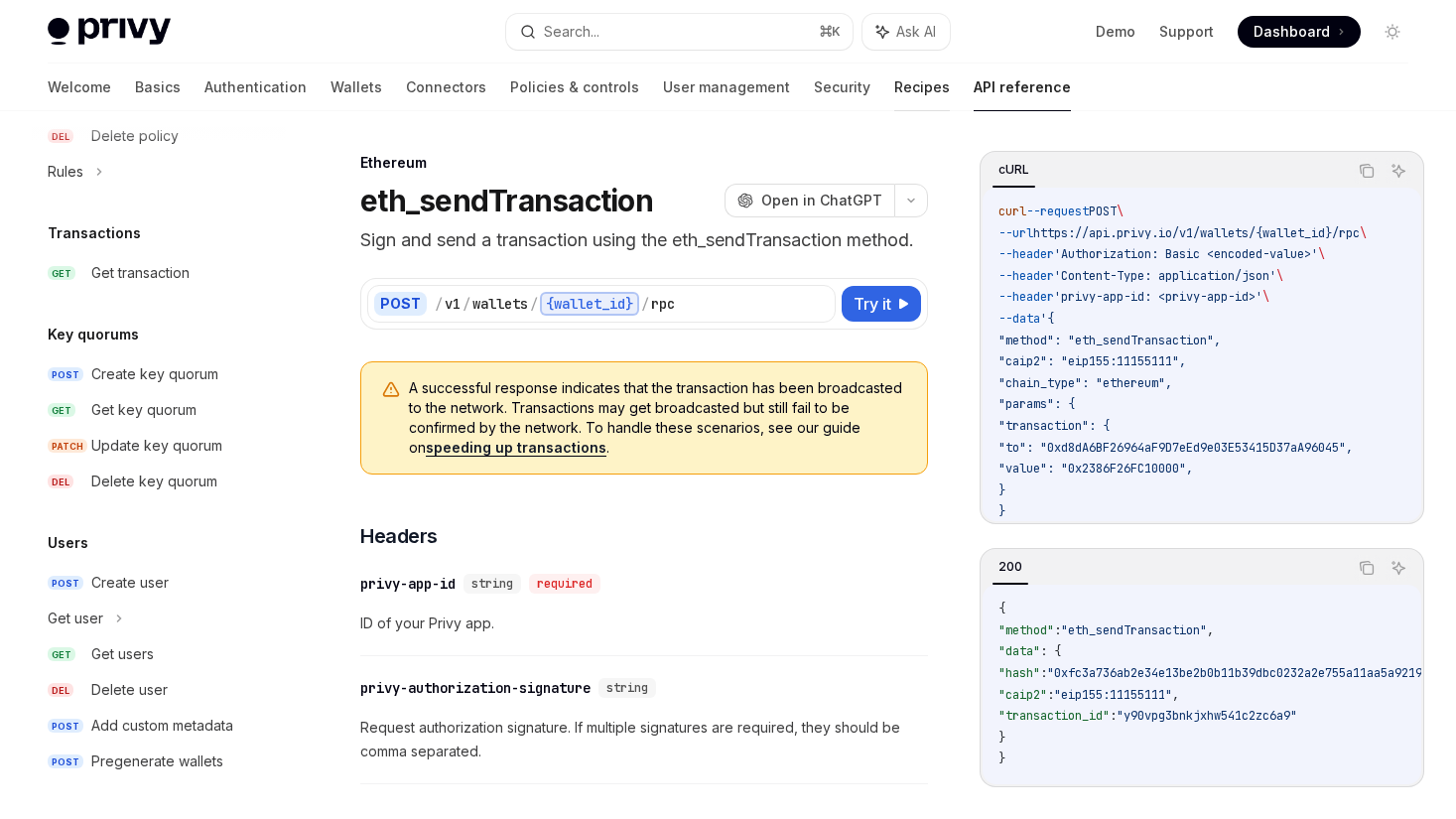 click on "Recipes" at bounding box center [922, 87] 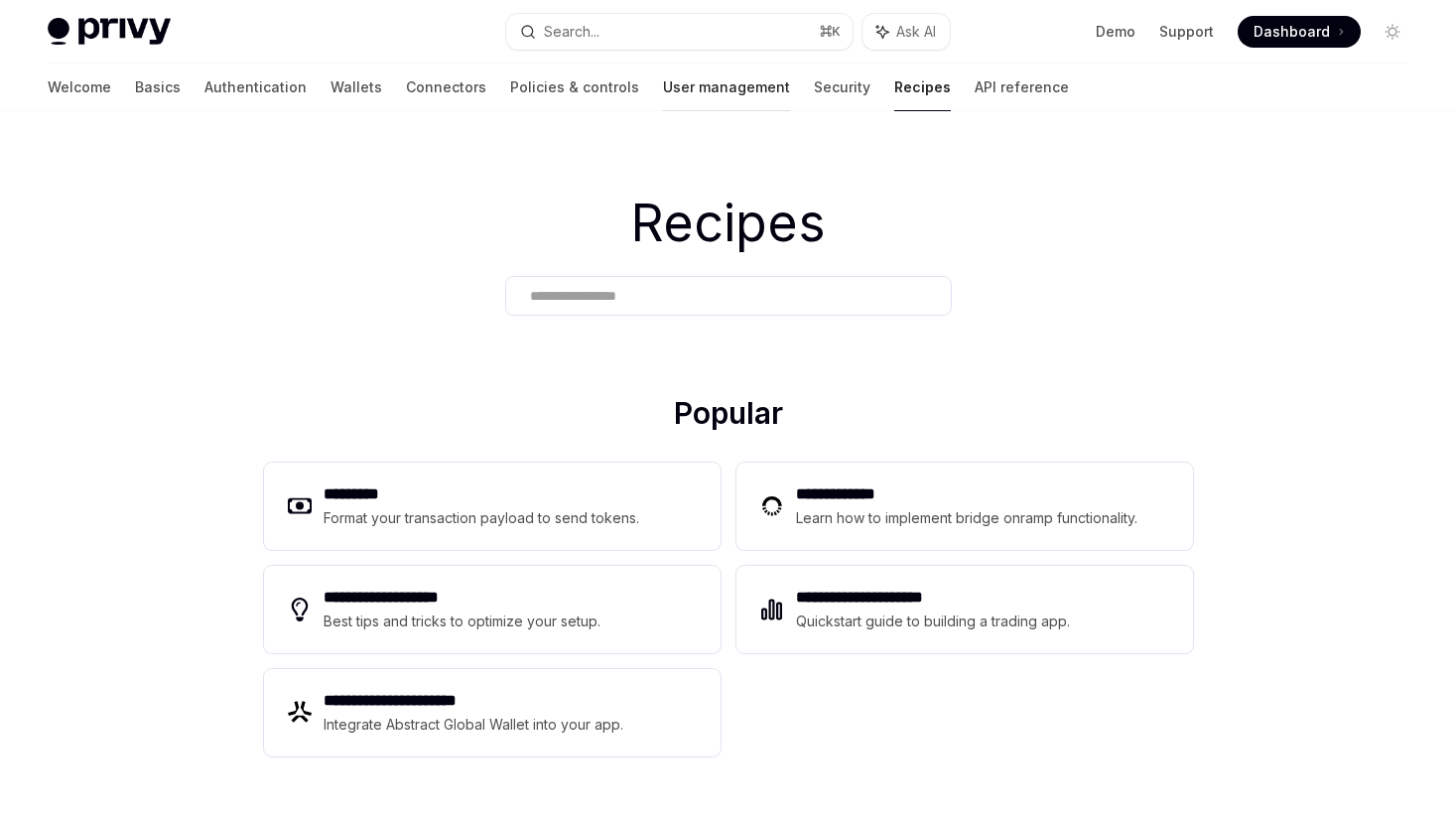 click on "User management" at bounding box center (727, 87) 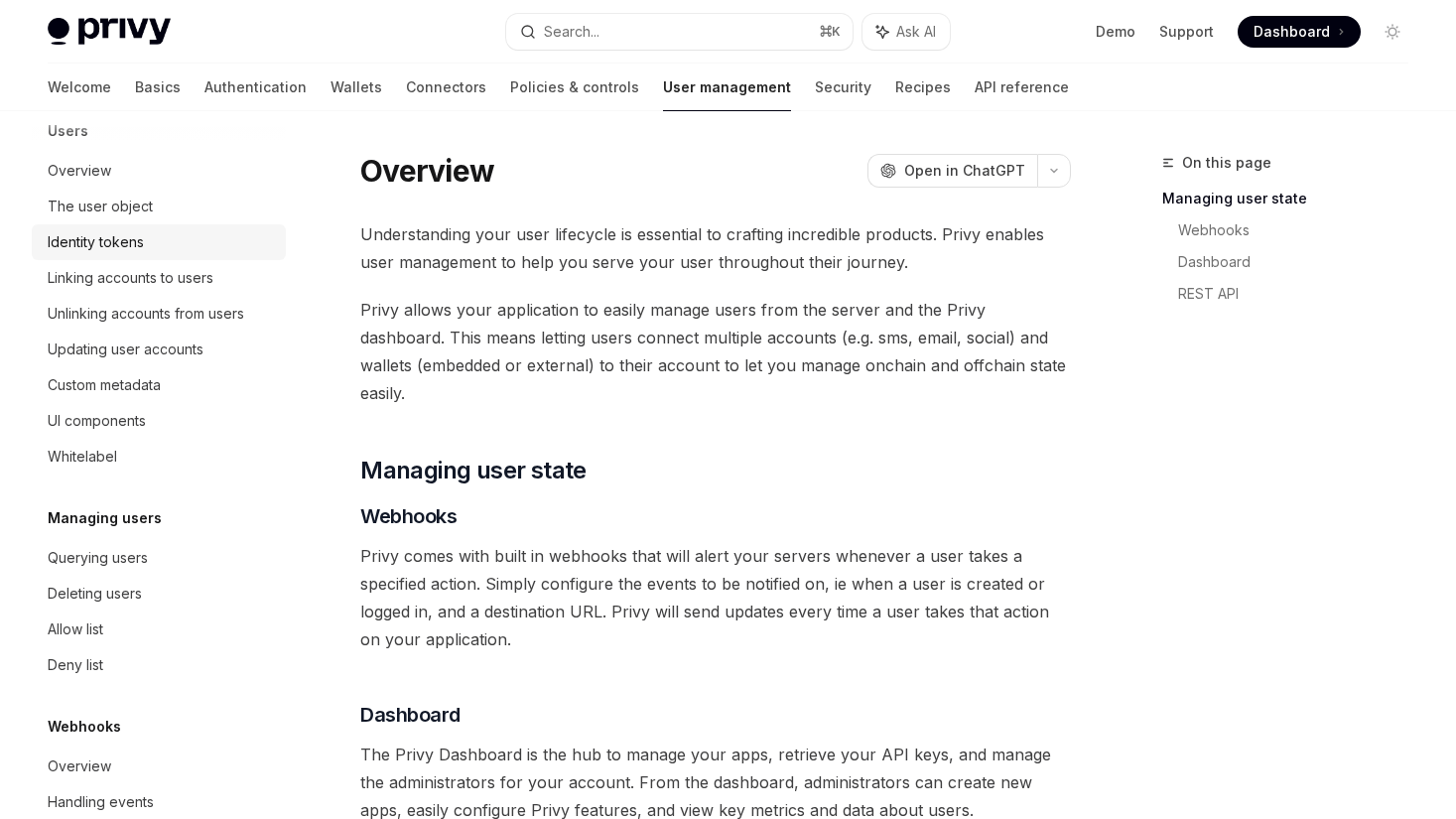 scroll, scrollTop: 238, scrollLeft: 0, axis: vertical 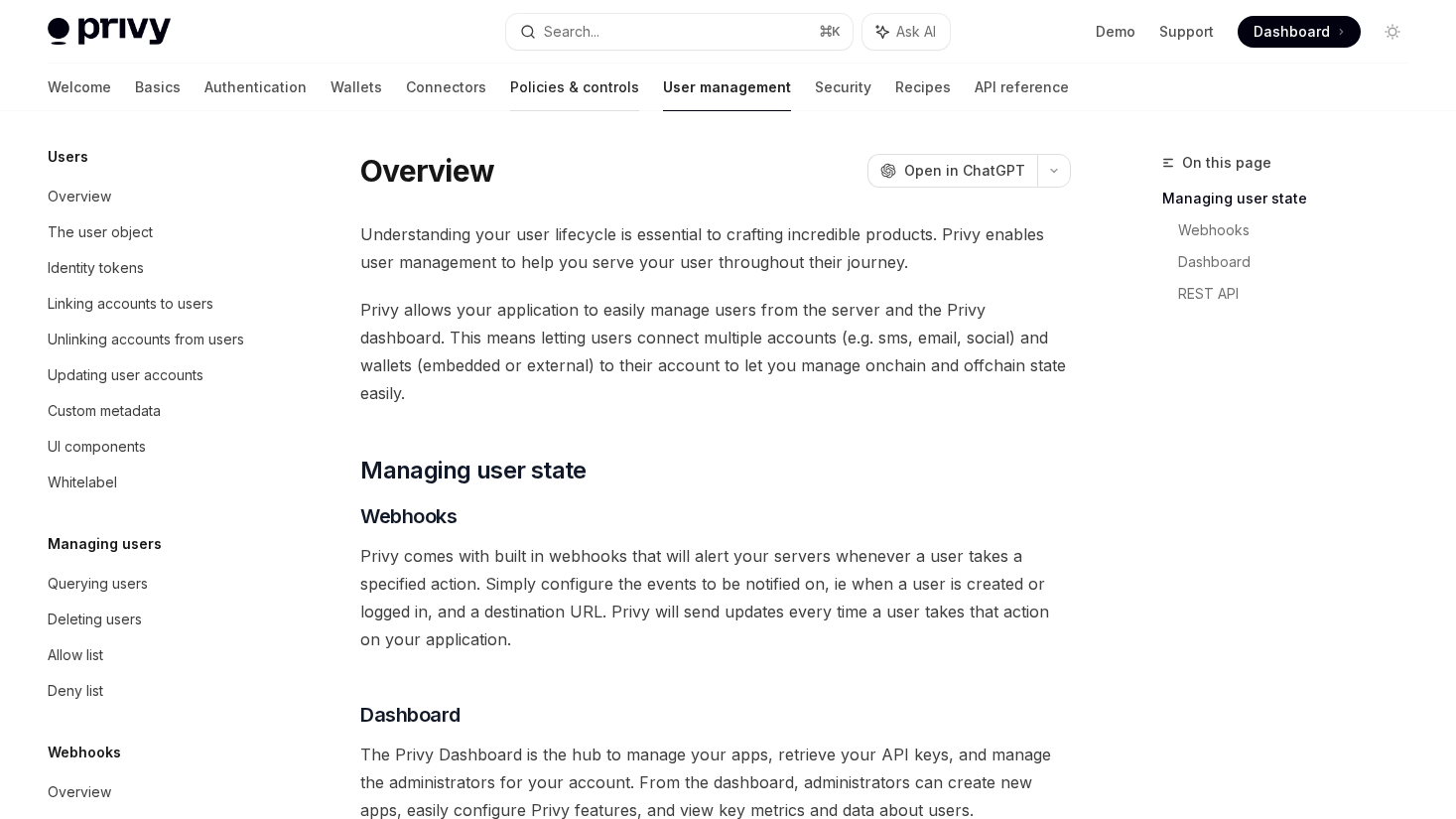 click on "Policies & controls" at bounding box center (575, 87) 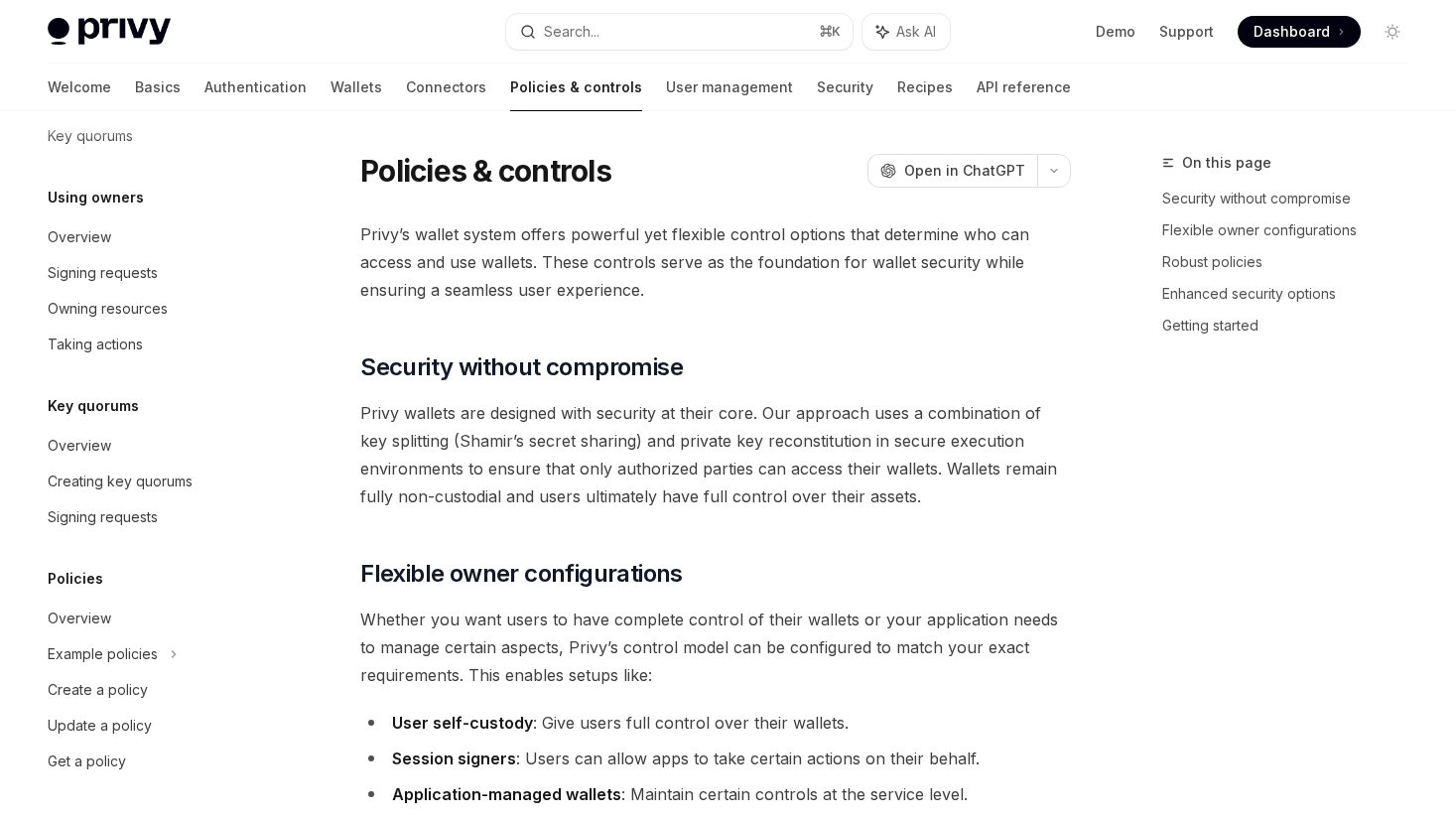 scroll, scrollTop: 0, scrollLeft: 0, axis: both 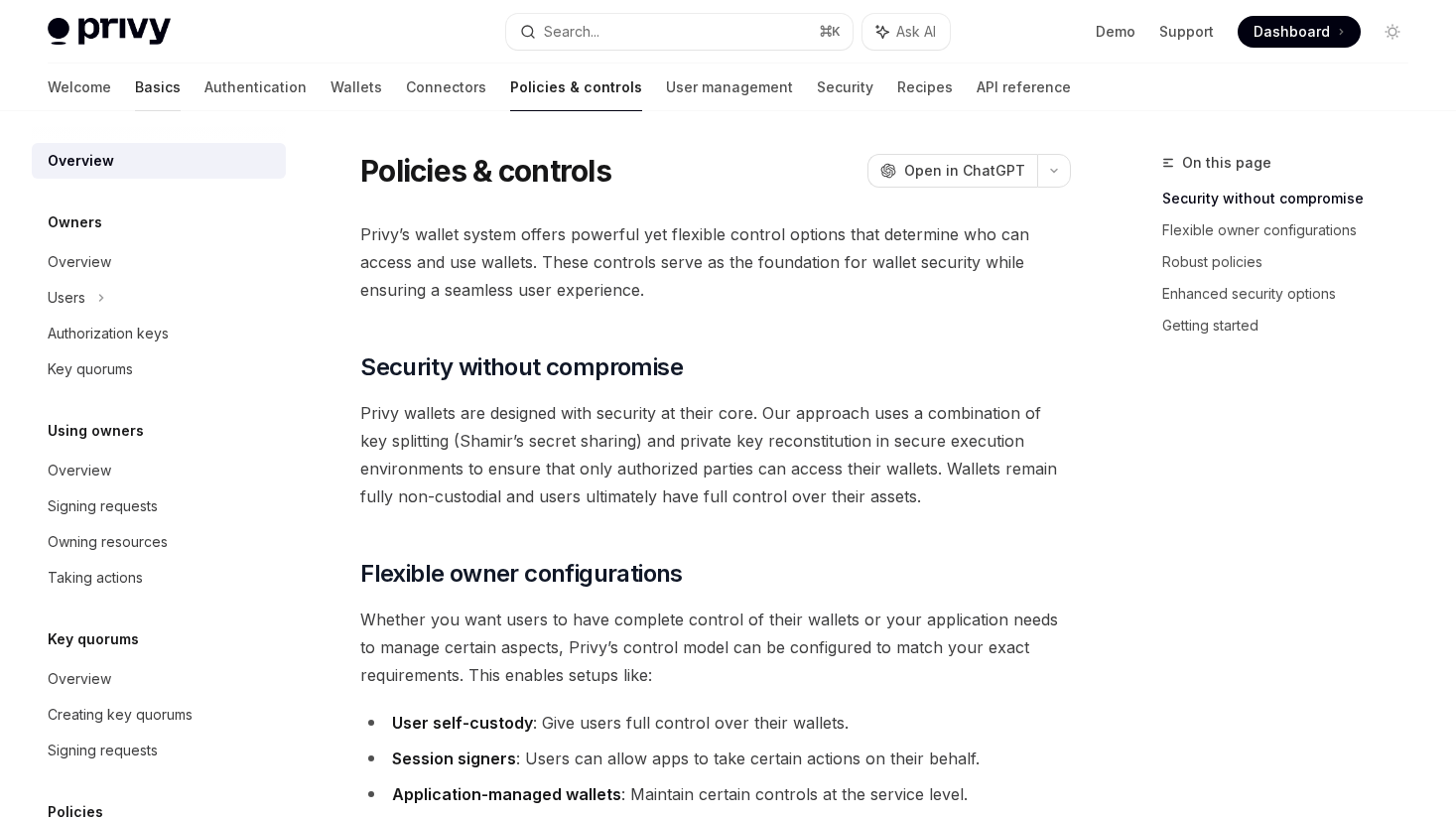 click on "Basics" at bounding box center (158, 87) 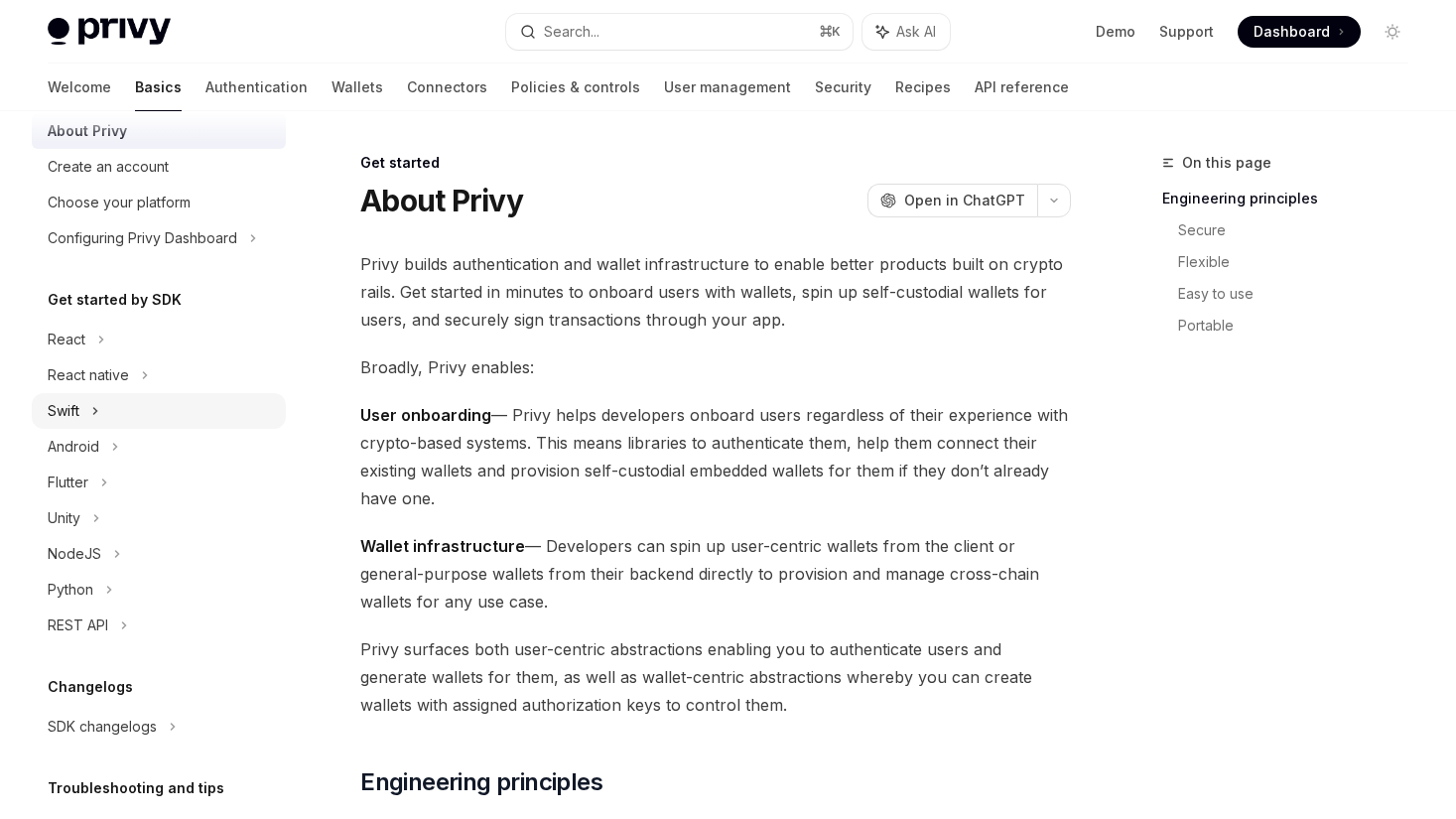 scroll, scrollTop: 105, scrollLeft: 0, axis: vertical 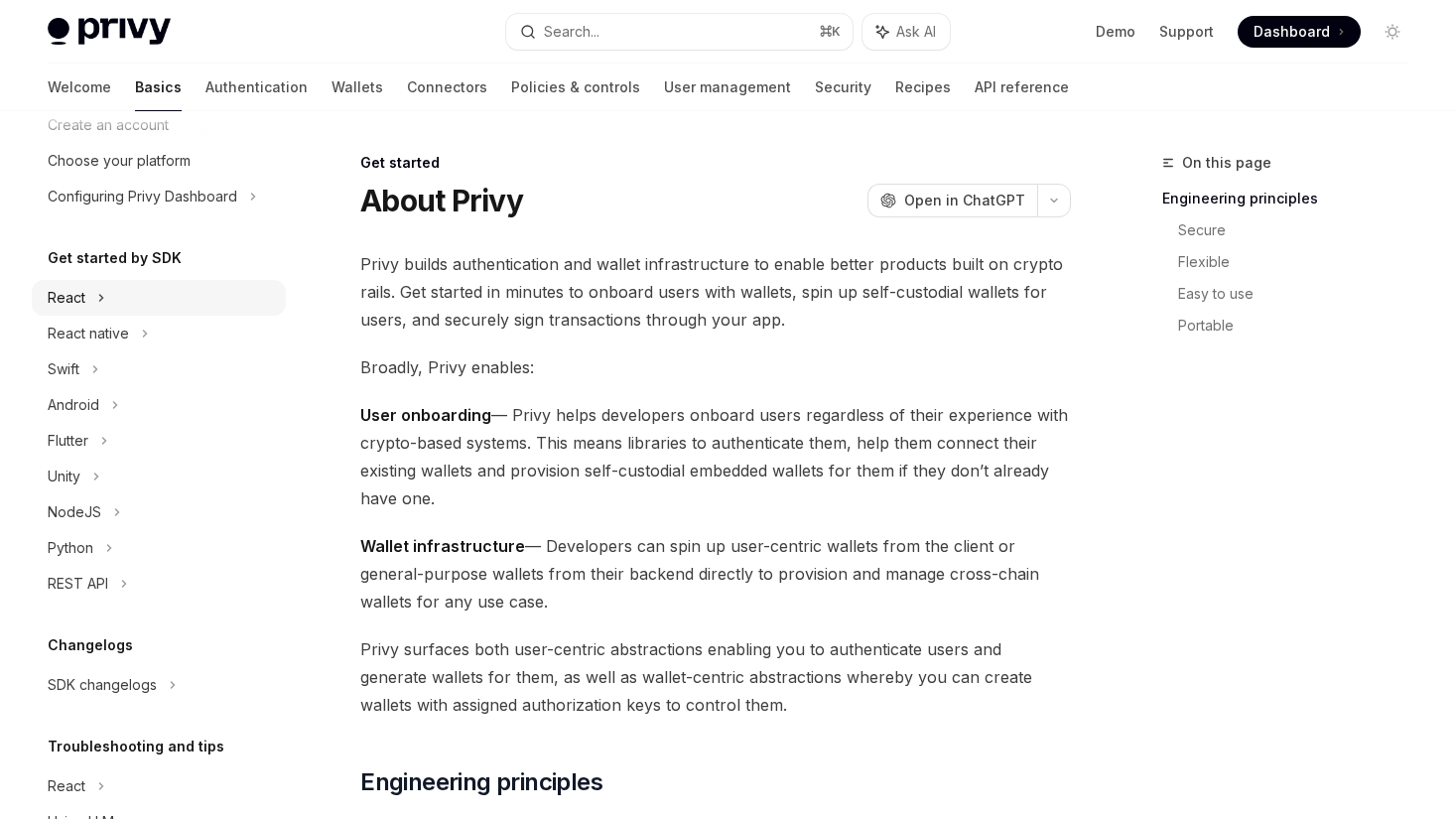 click on "React" at bounding box center (159, 298) 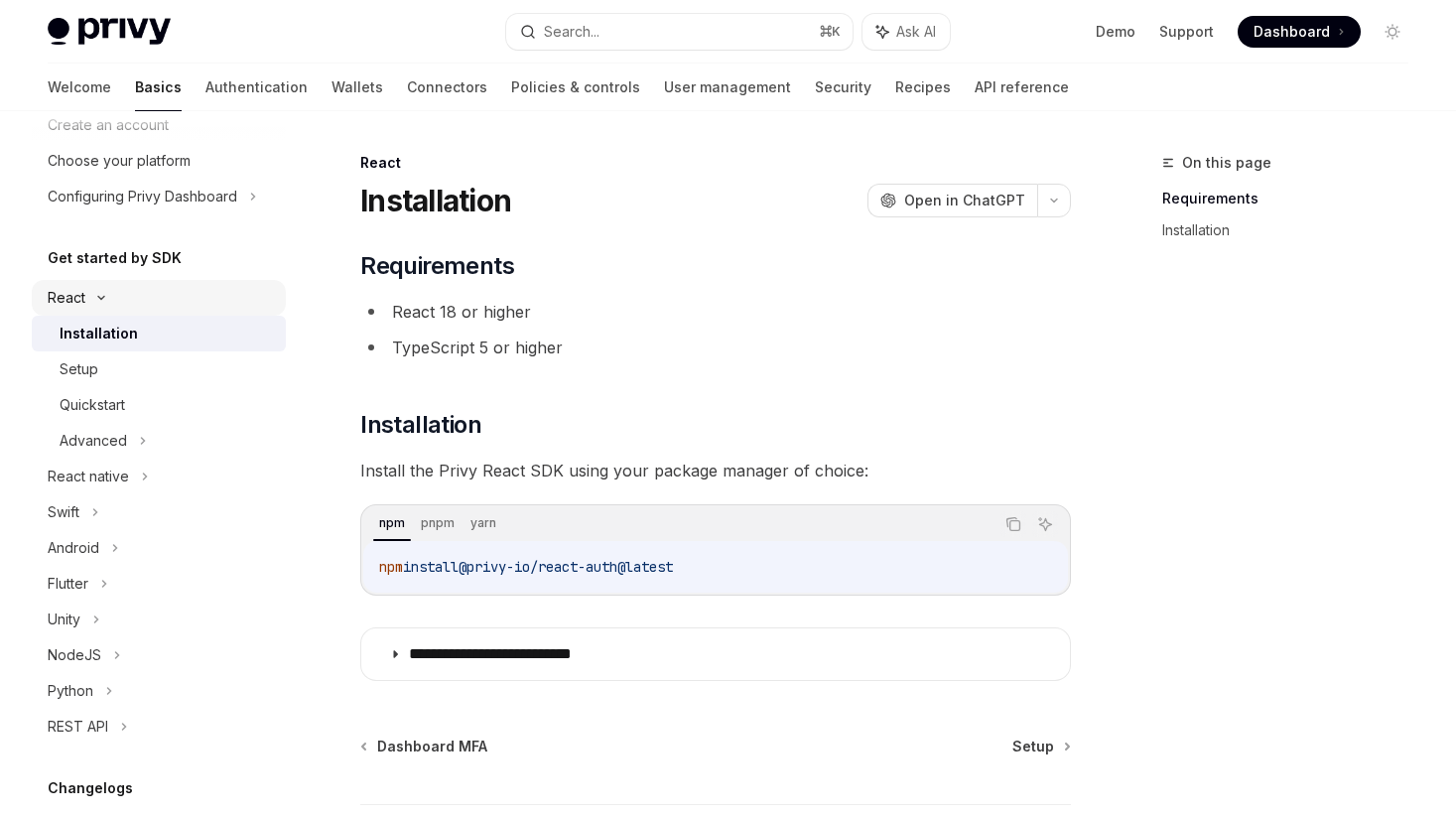 scroll, scrollTop: 68, scrollLeft: 0, axis: vertical 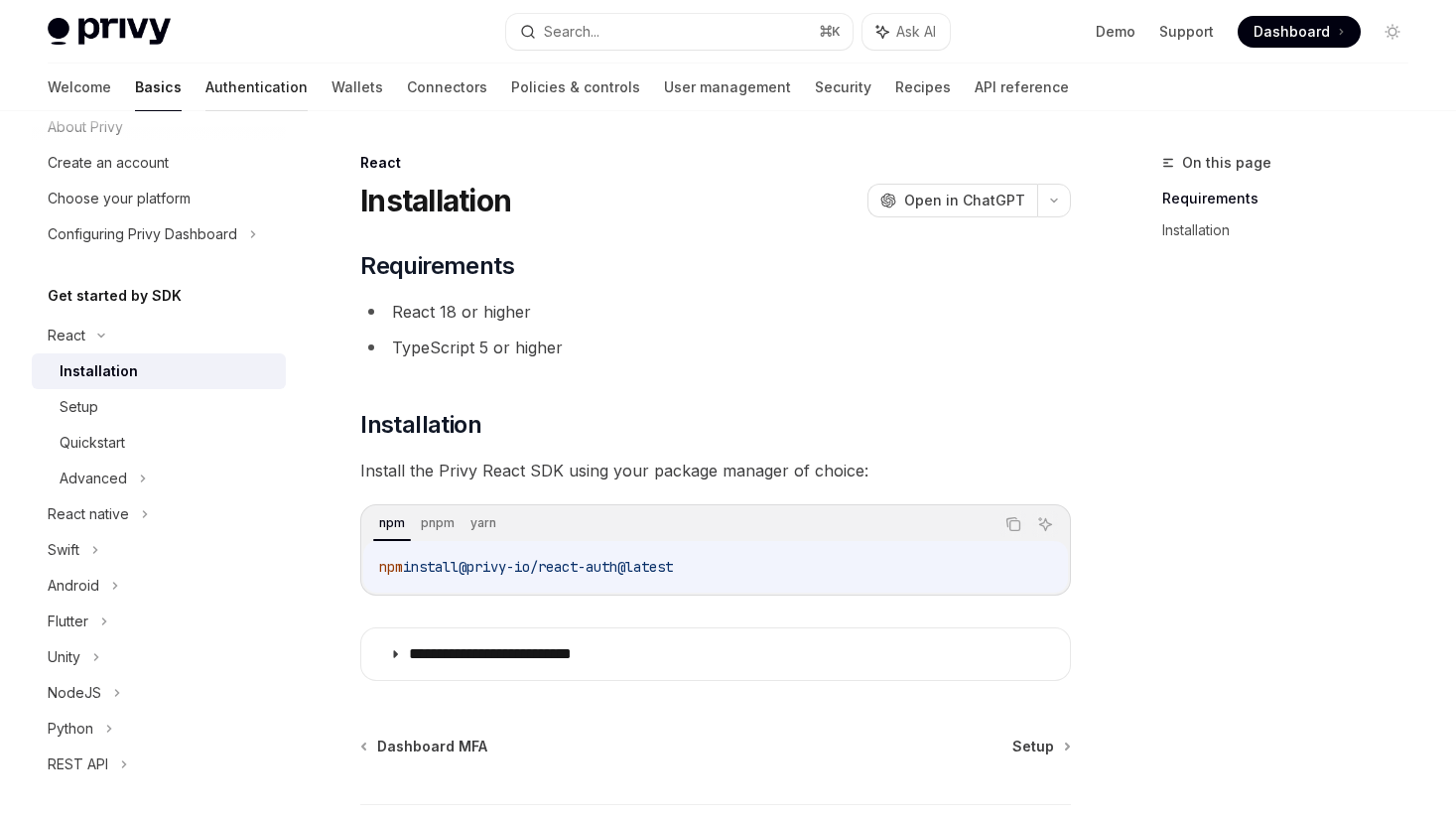 click on "Authentication" at bounding box center [256, 87] 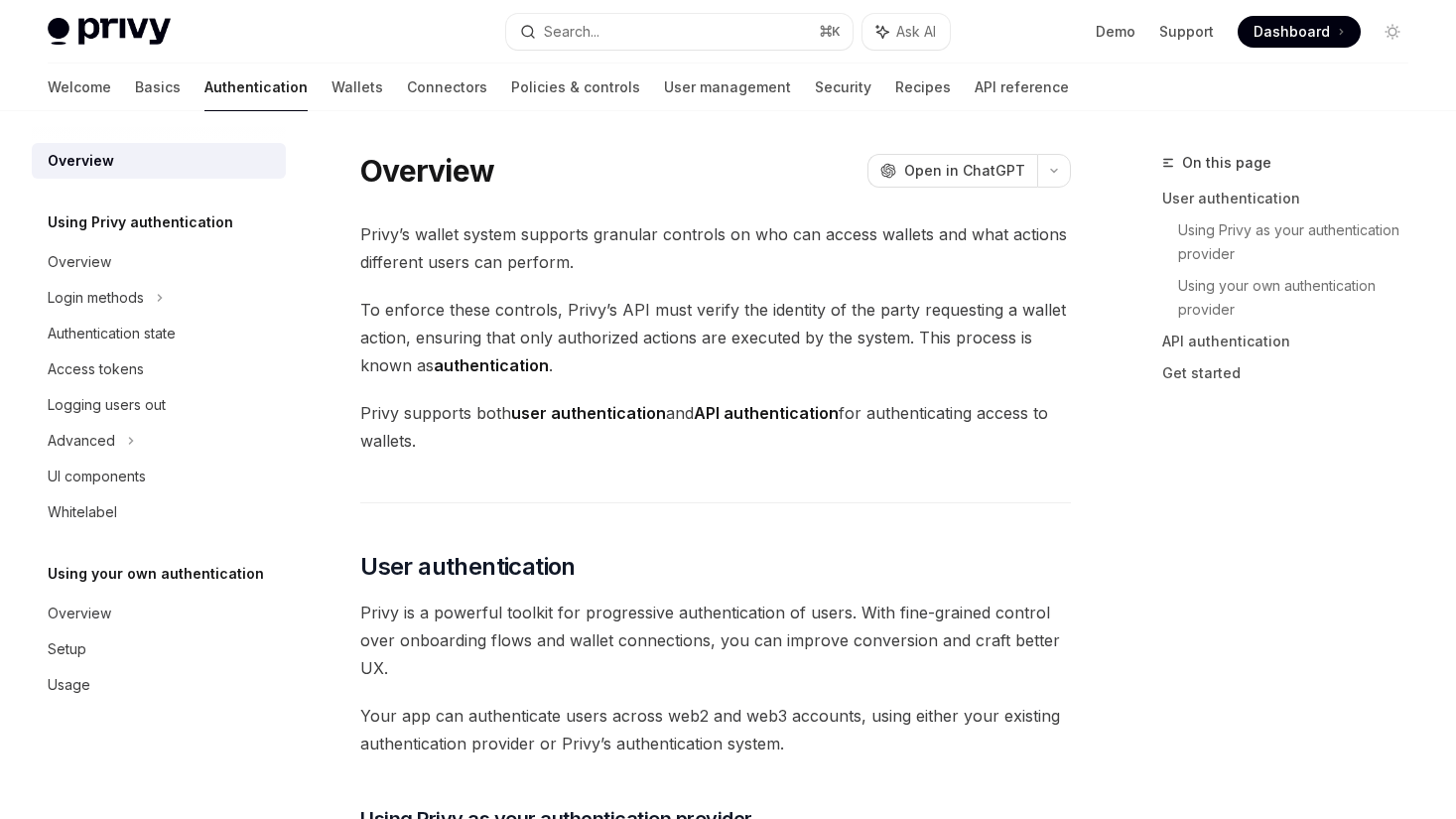 scroll, scrollTop: 0, scrollLeft: 0, axis: both 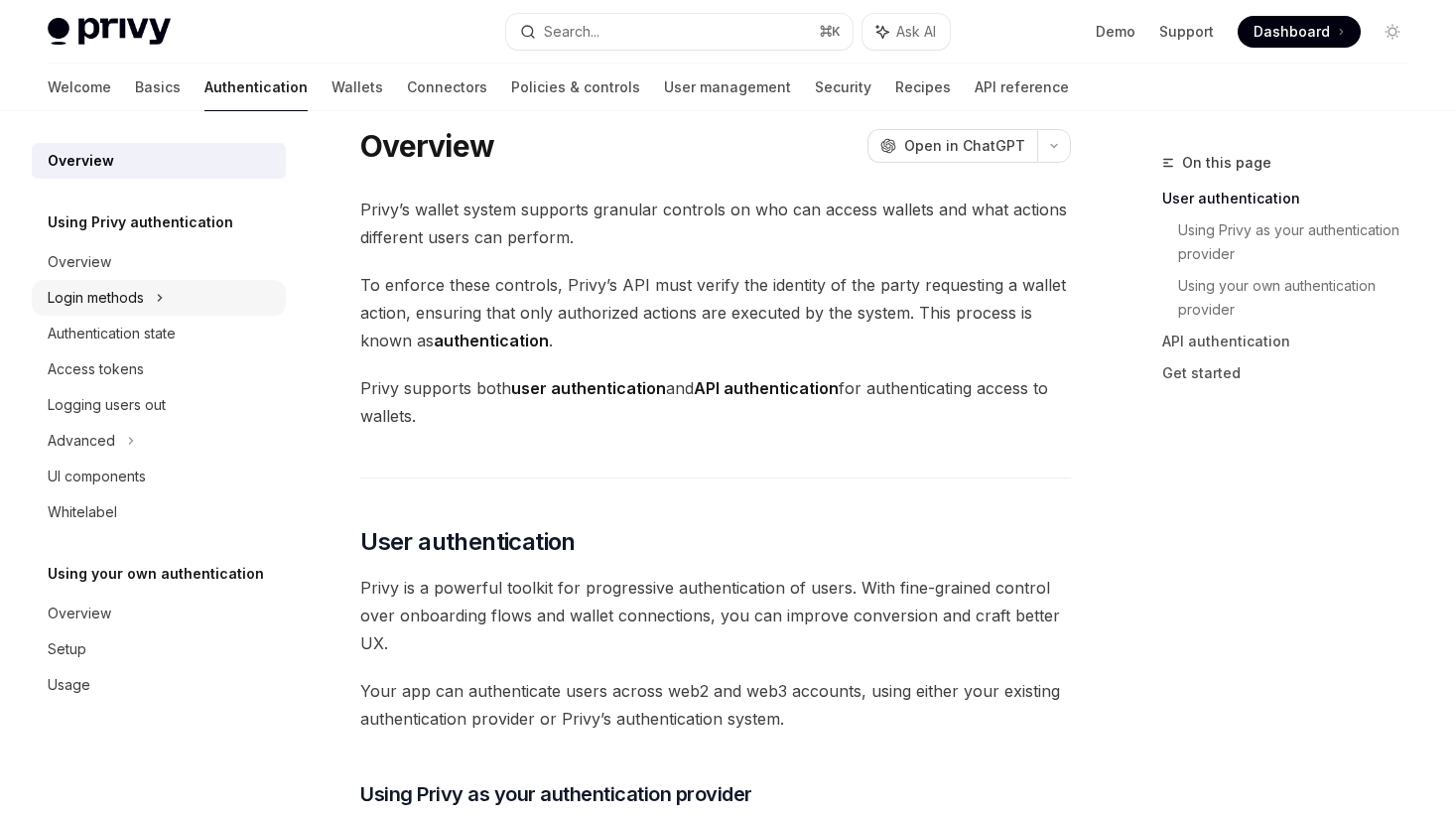 click on "Login methods" at bounding box center (159, 298) 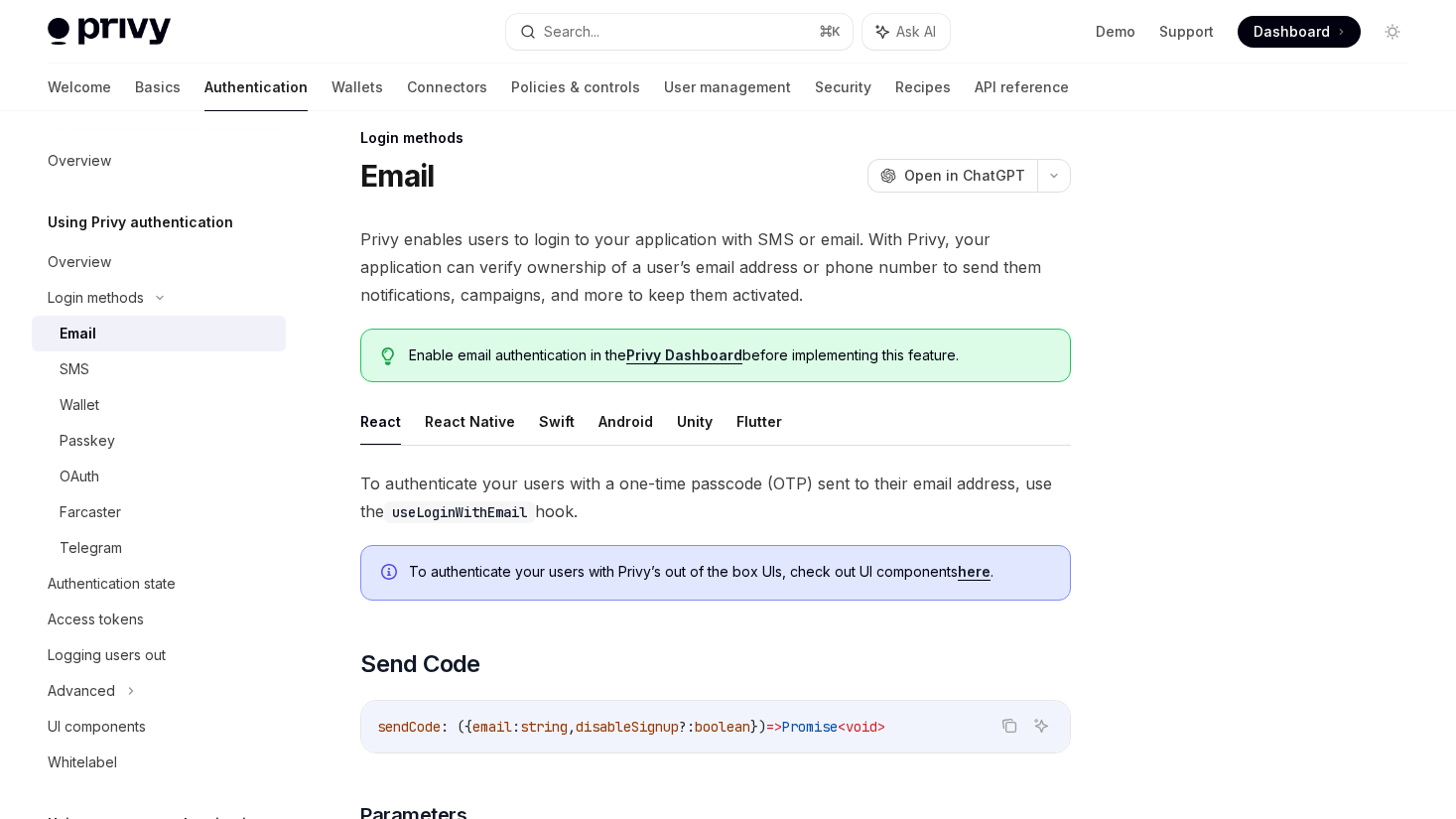 click on "Email" at bounding box center (167, 334) 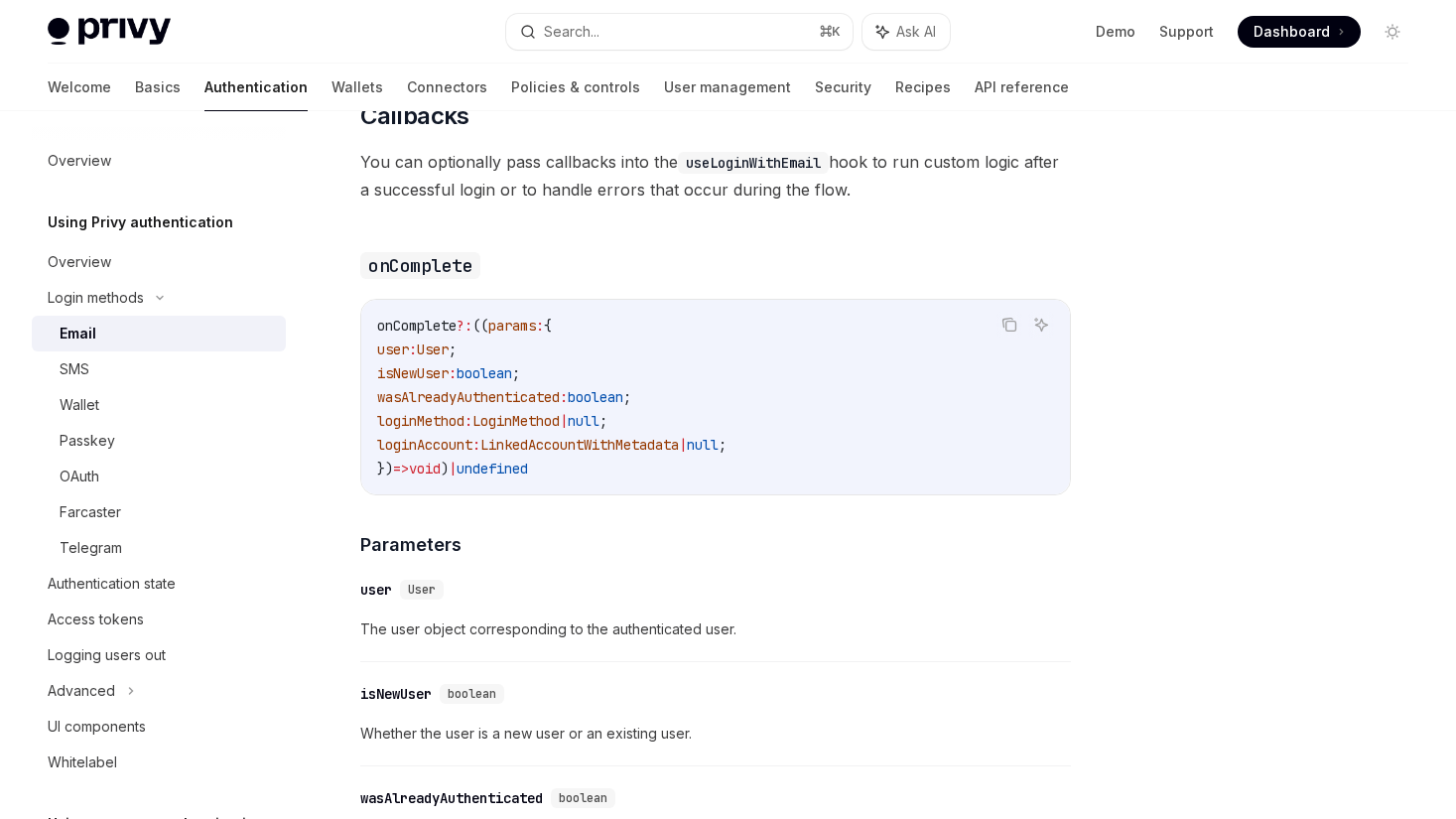 scroll, scrollTop: 2882, scrollLeft: 0, axis: vertical 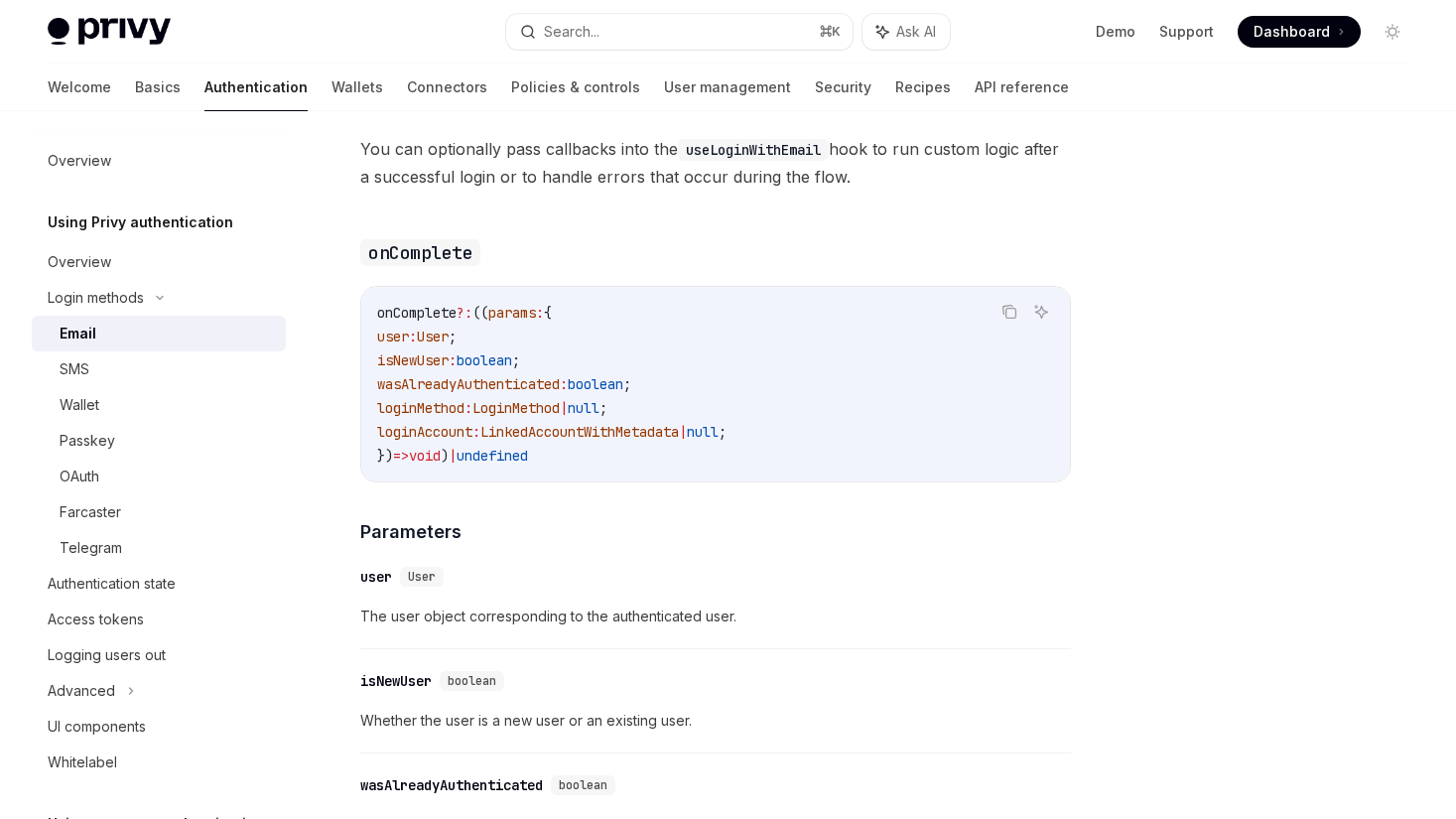 drag, startPoint x: 410, startPoint y: 391, endPoint x: 603, endPoint y: 385, distance: 193.09324 